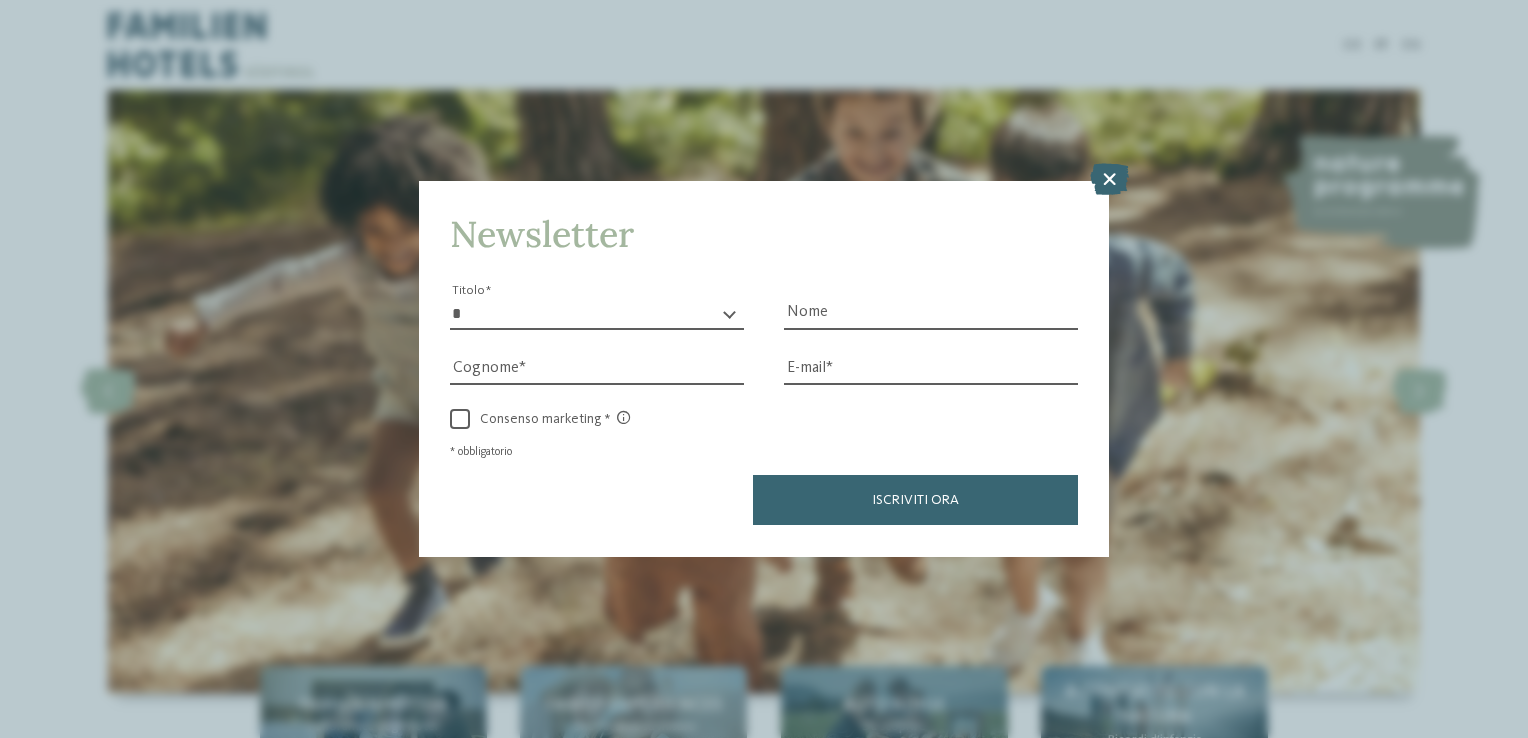 scroll, scrollTop: 1800, scrollLeft: 0, axis: vertical 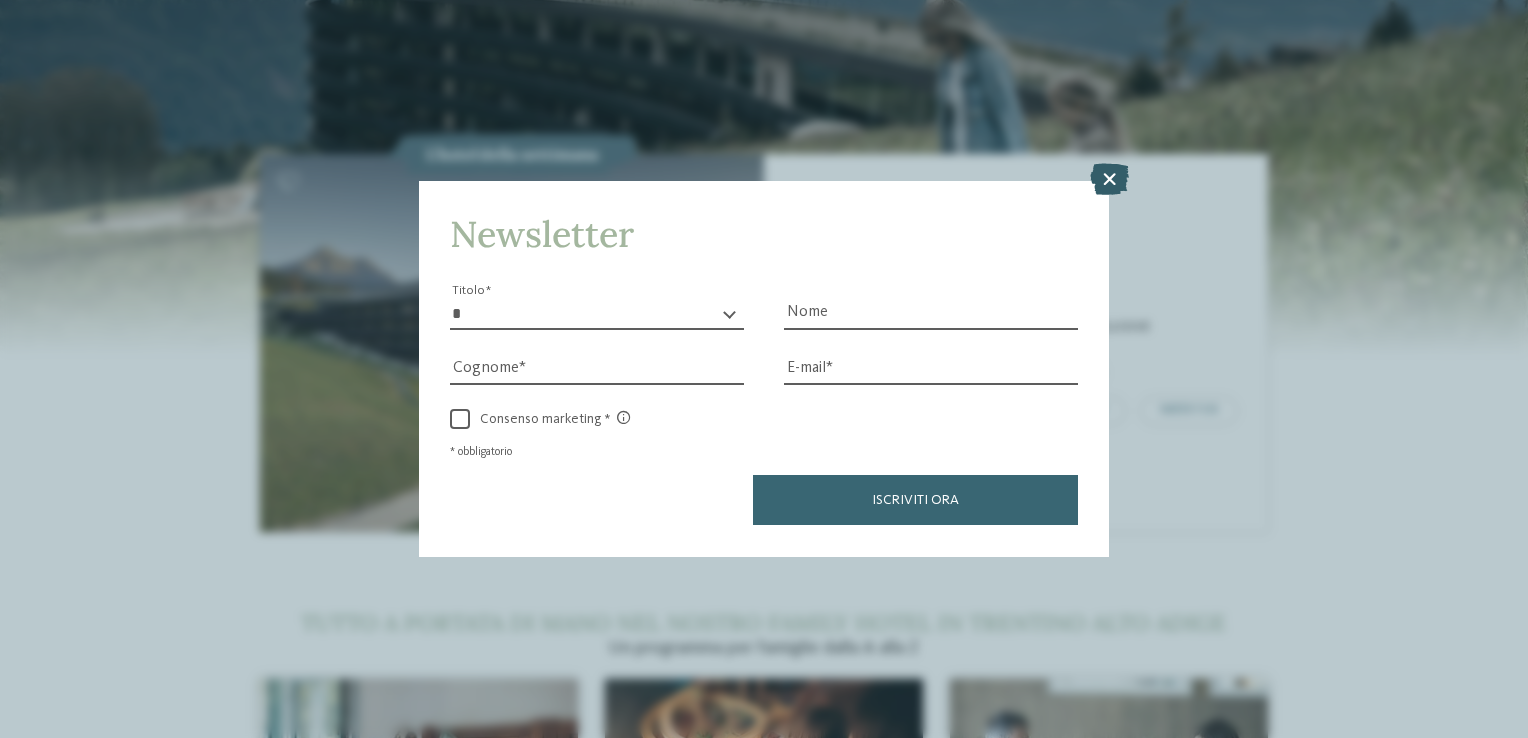 click at bounding box center (1109, 180) 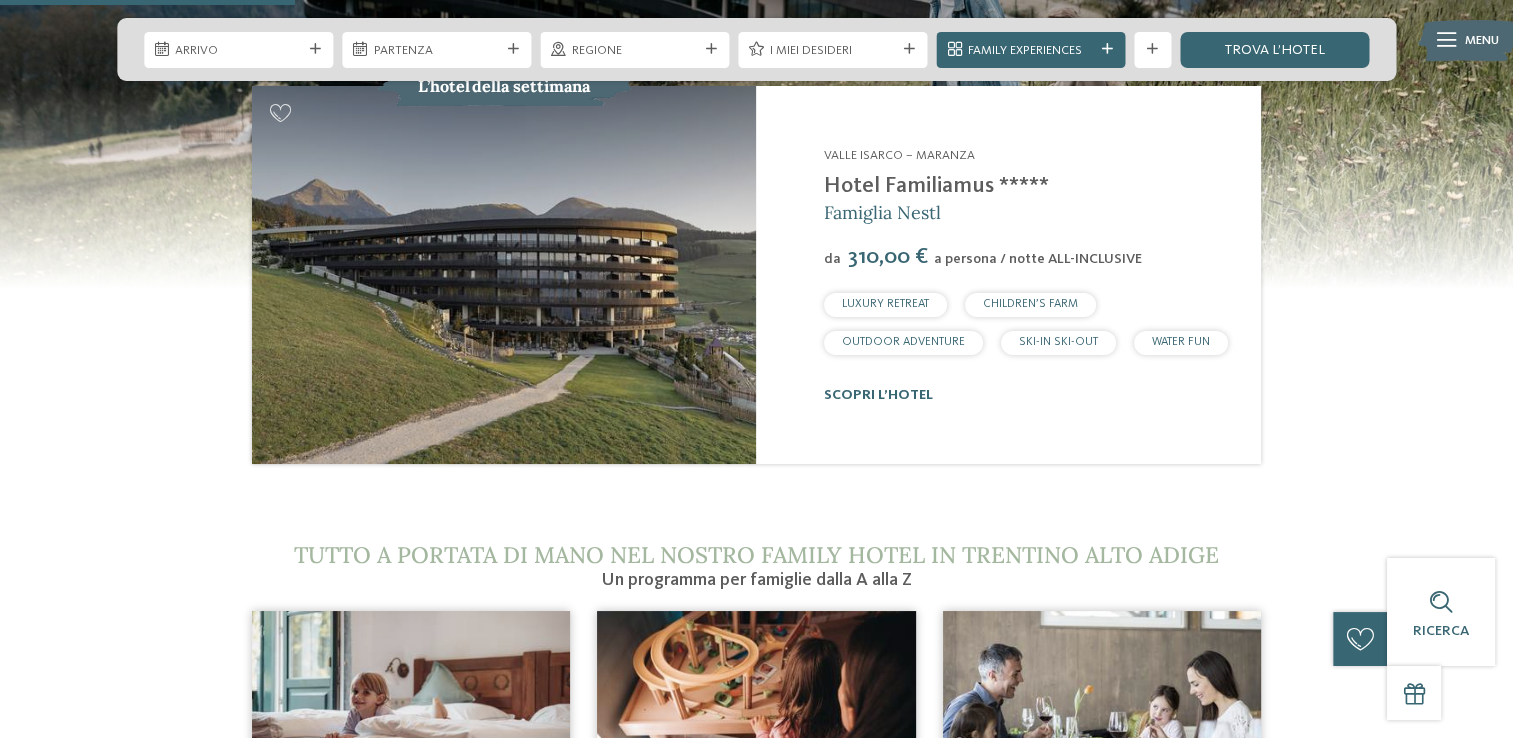 scroll, scrollTop: 1600, scrollLeft: 0, axis: vertical 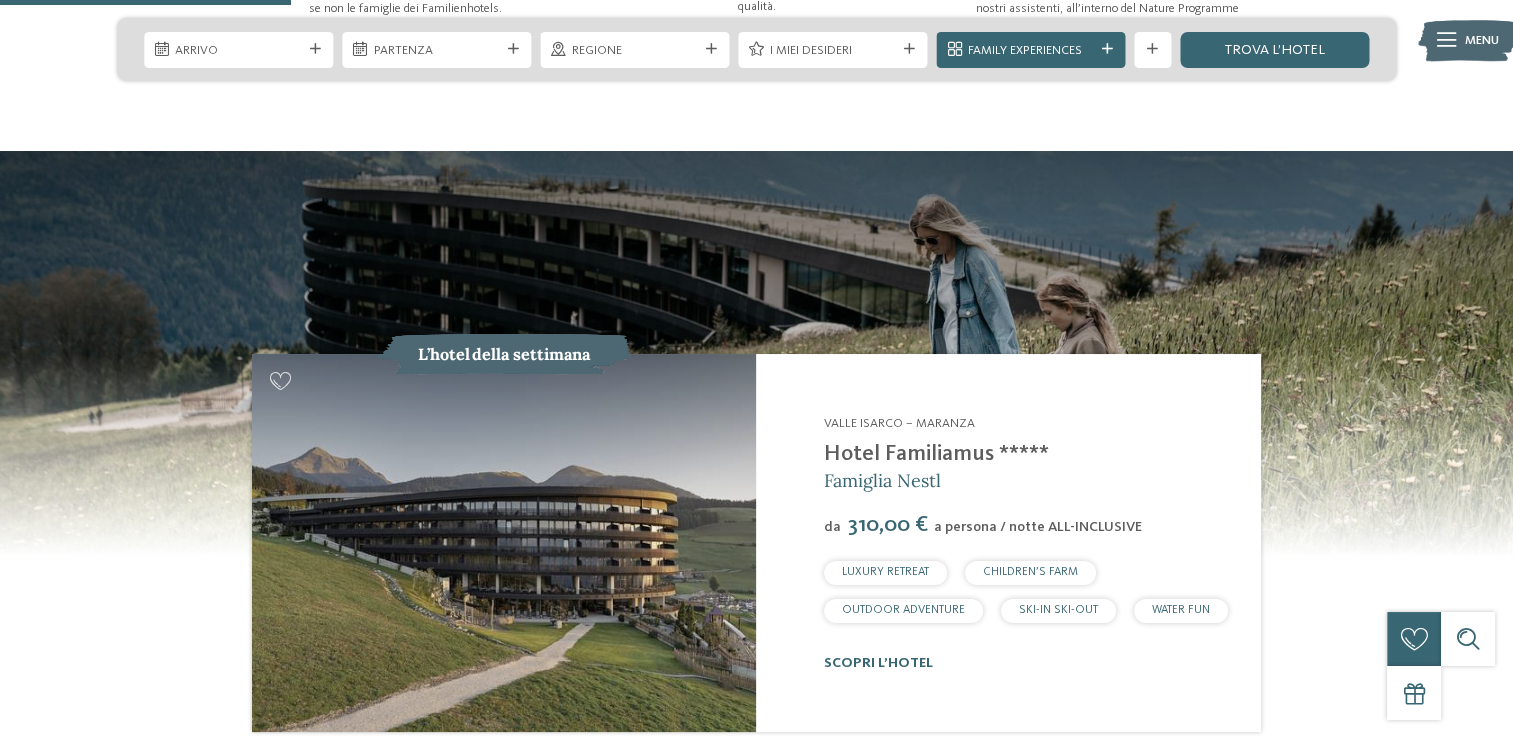 click on "Hotel Familiamus *****" at bounding box center [936, 454] 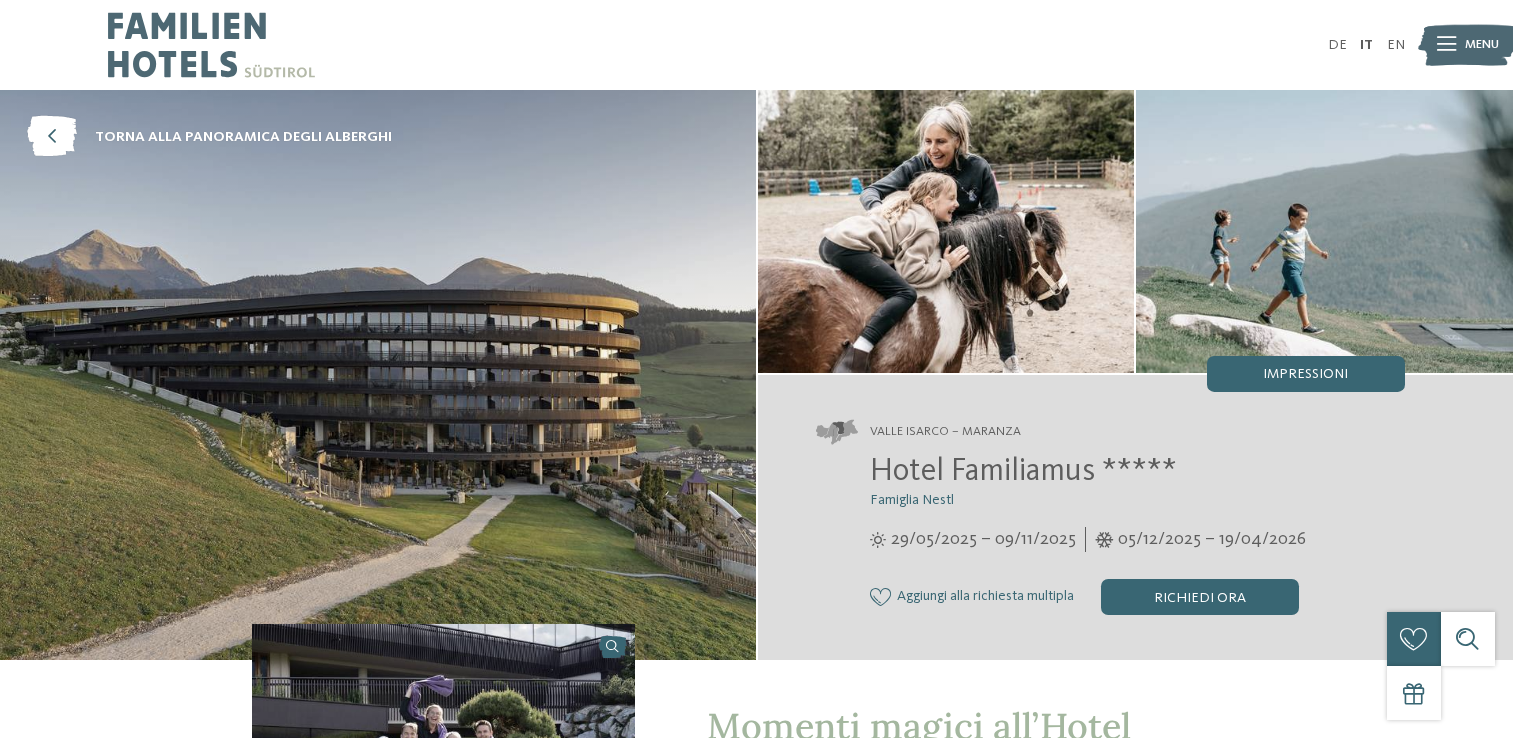 scroll, scrollTop: 0, scrollLeft: 0, axis: both 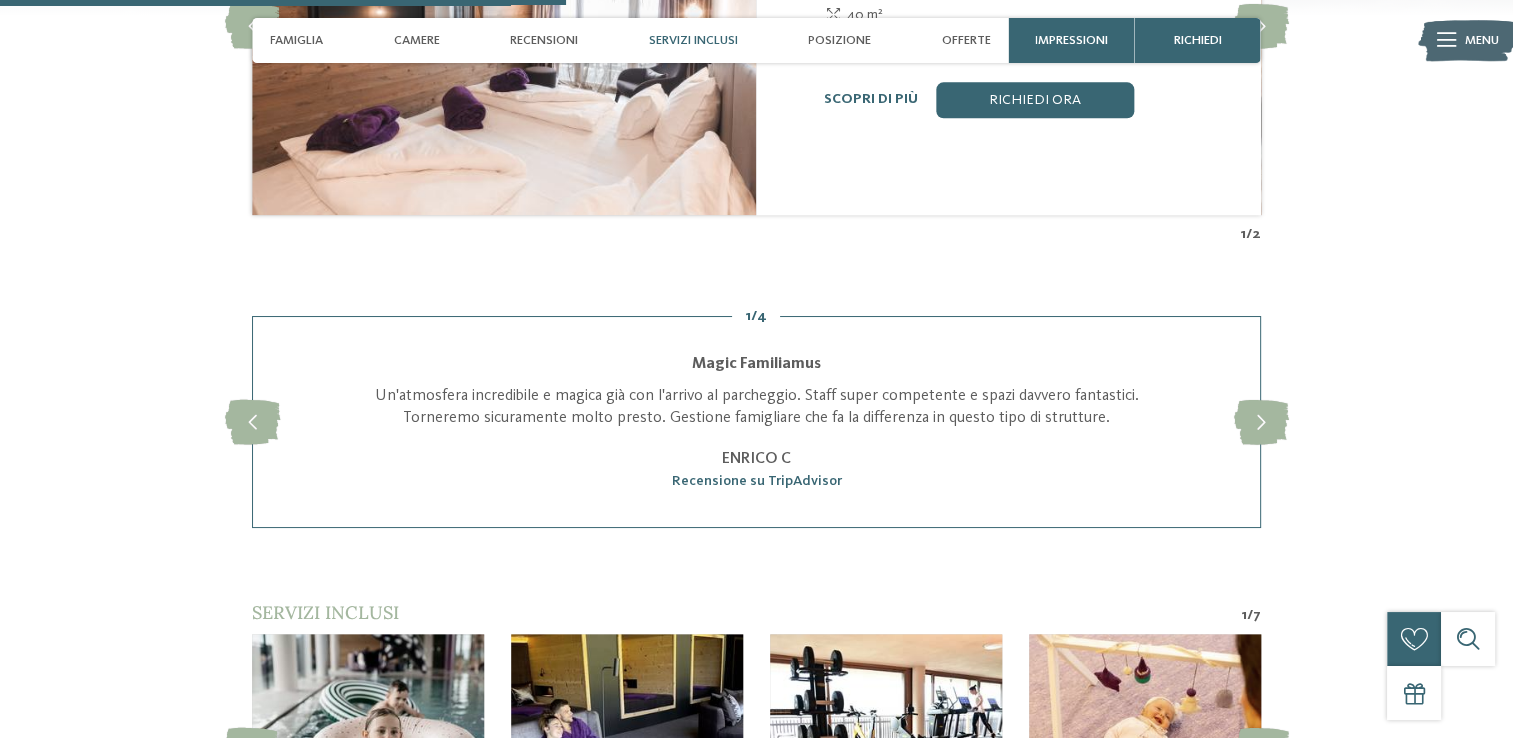 click on "Servizi inclusi" at bounding box center (693, 40) 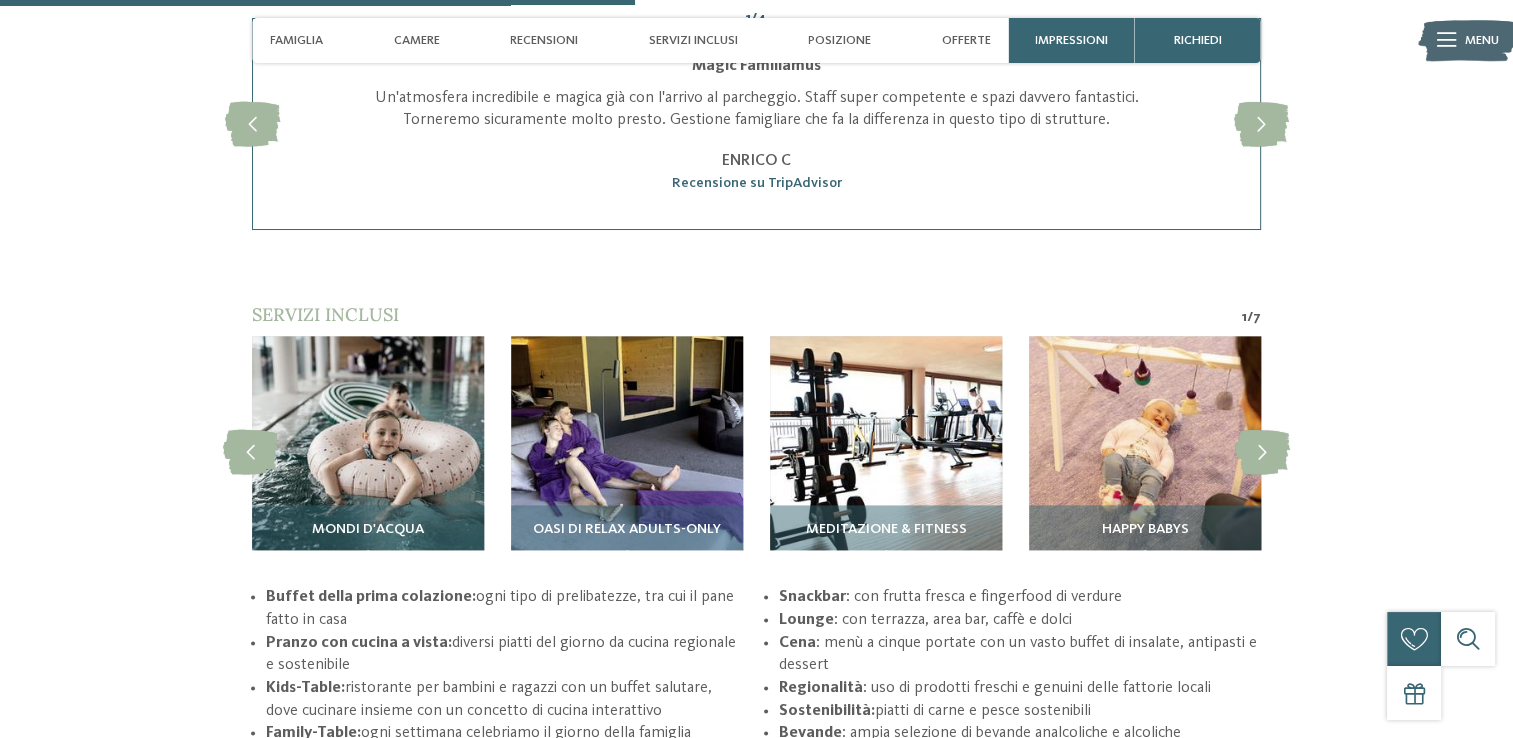 scroll, scrollTop: 2700, scrollLeft: 0, axis: vertical 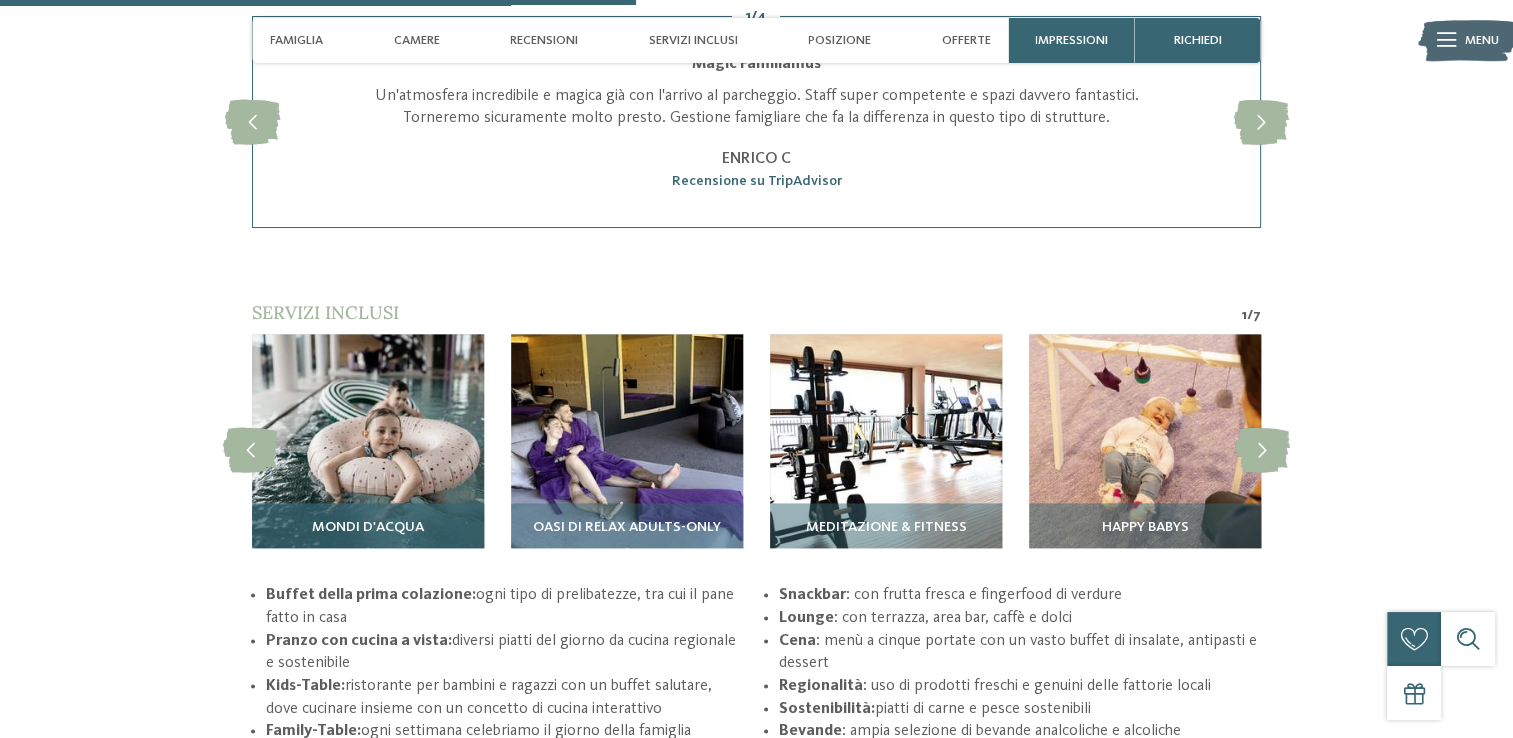 click at bounding box center [368, 450] 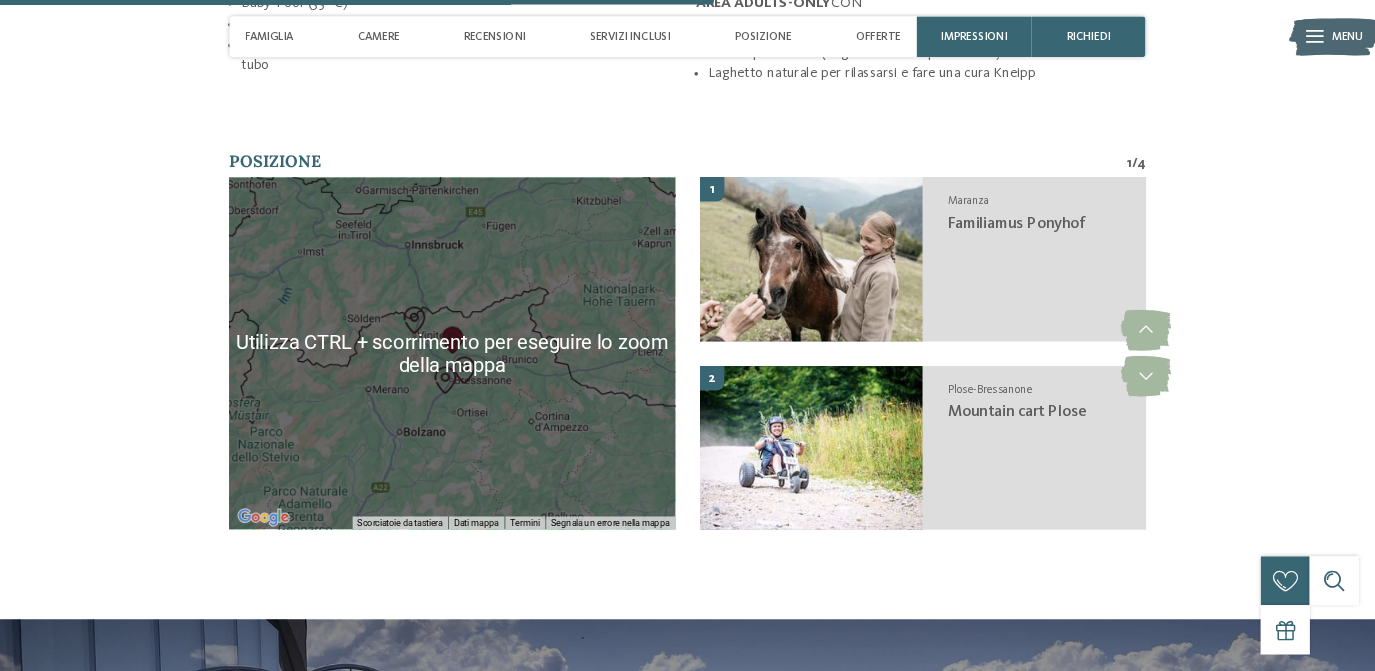 scroll, scrollTop: 3400, scrollLeft: 0, axis: vertical 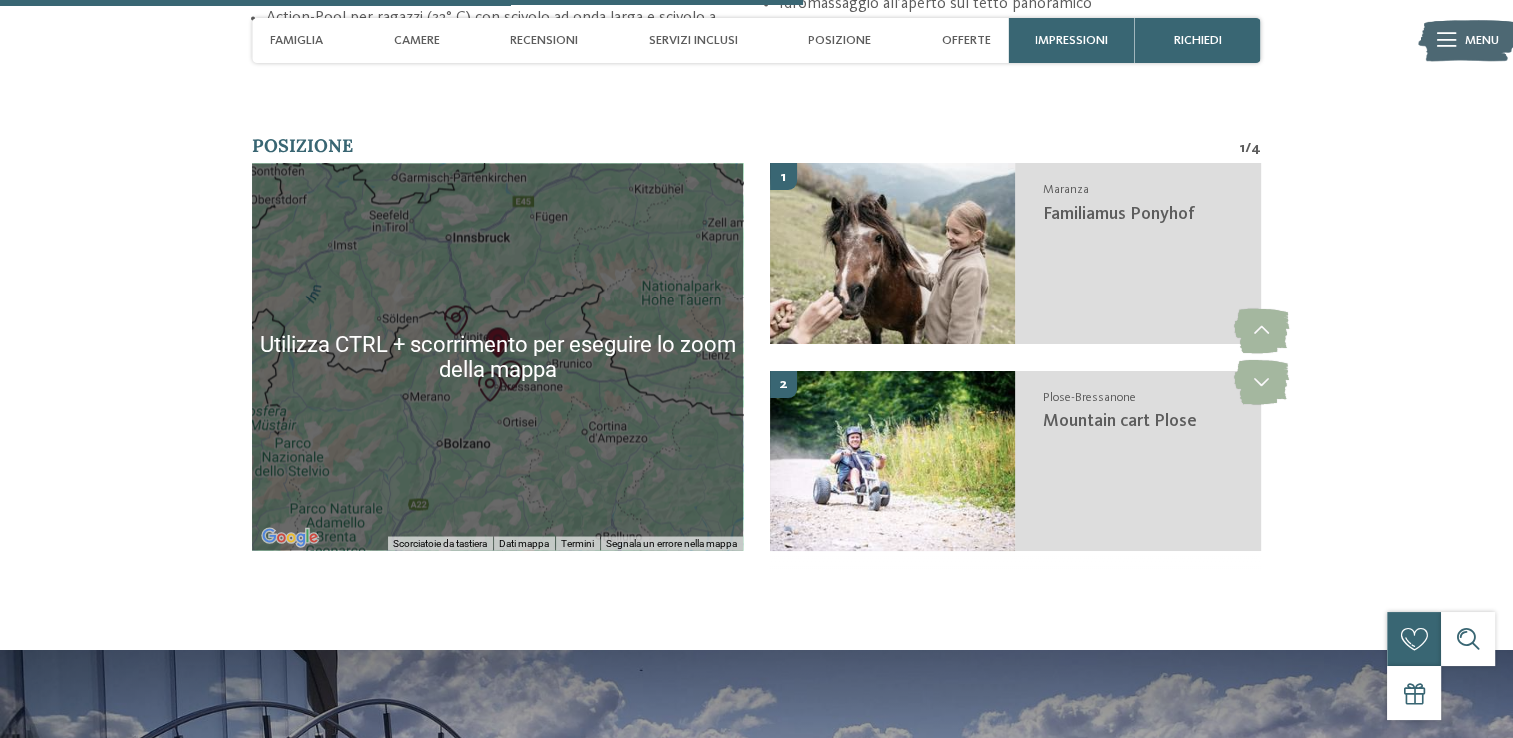 click at bounding box center [497, 356] 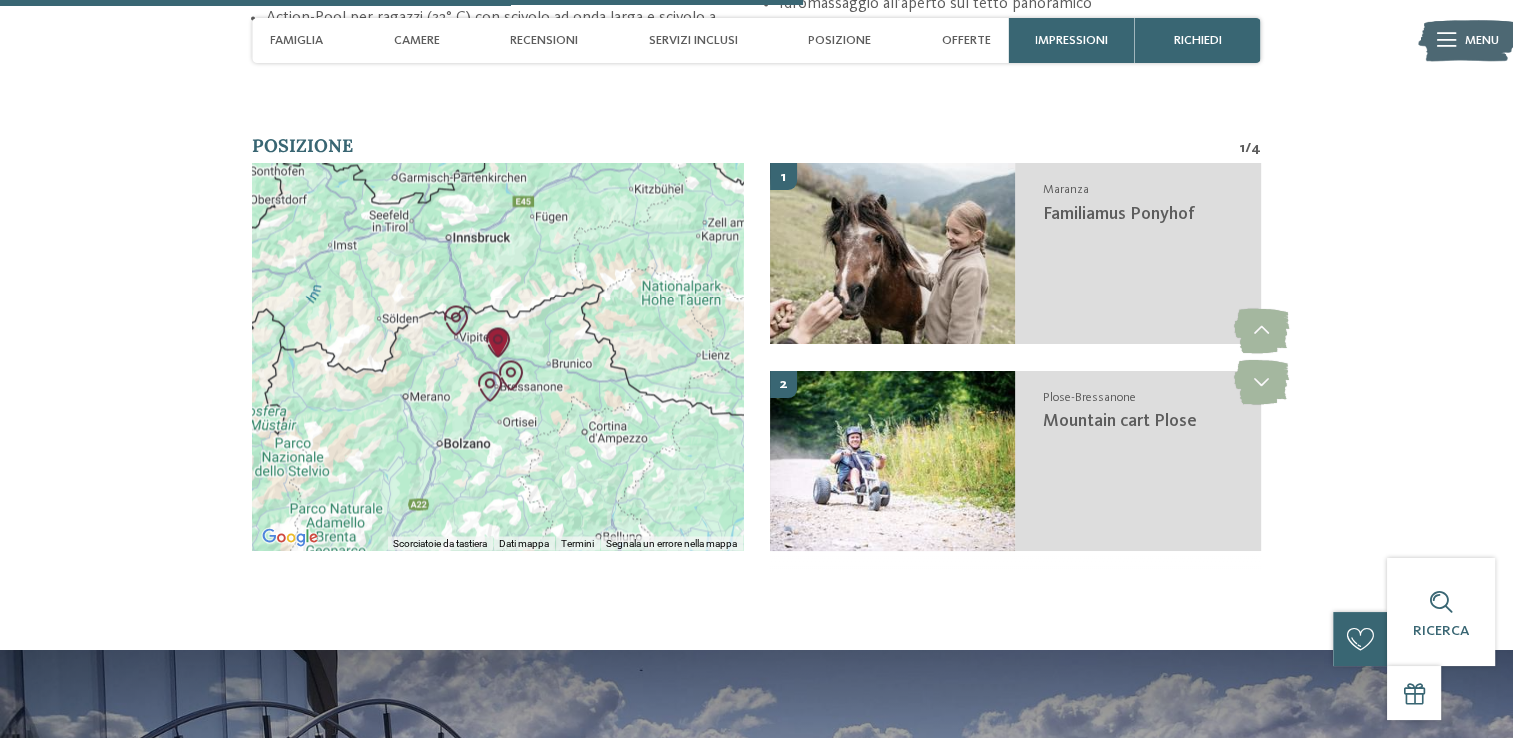 click at bounding box center [497, 356] 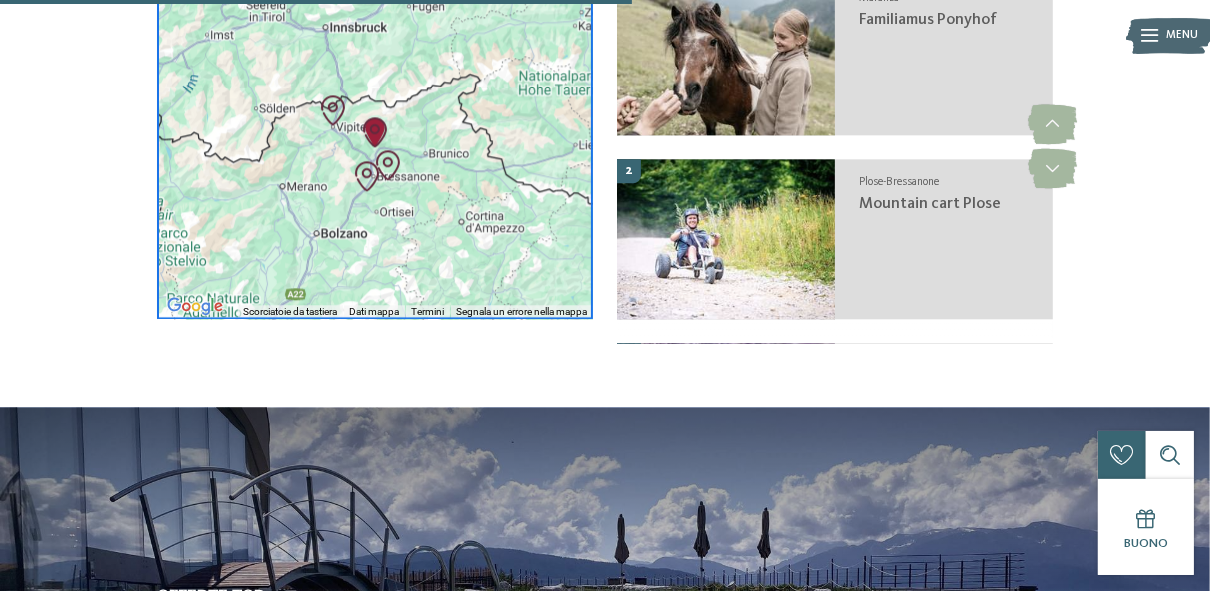 scroll, scrollTop: 3082, scrollLeft: 0, axis: vertical 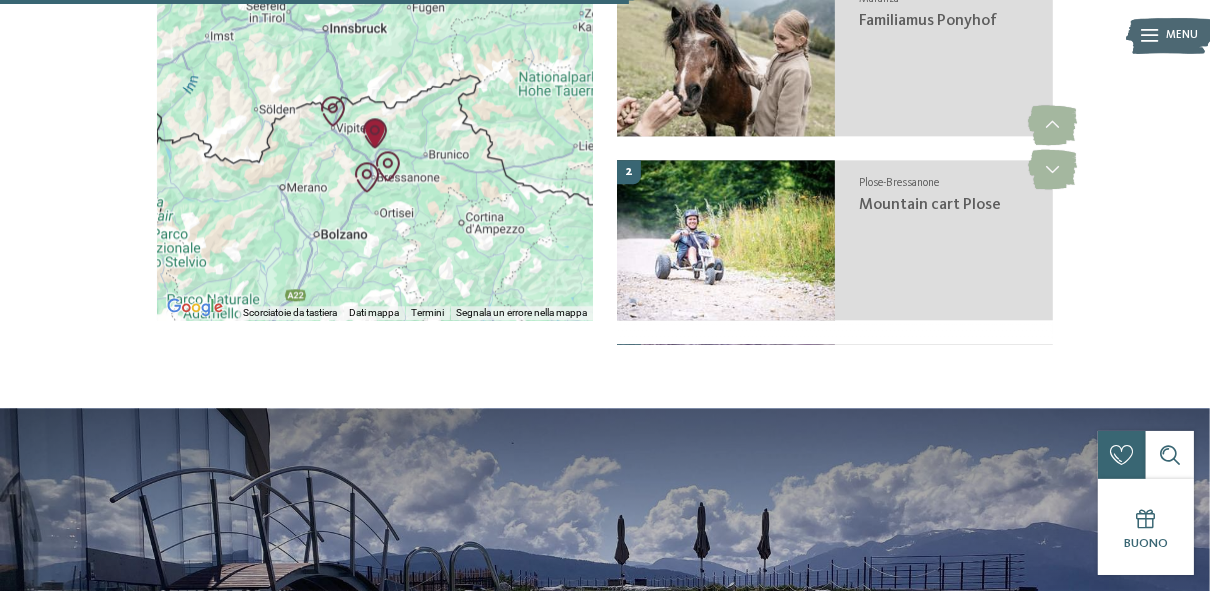 click at bounding box center (367, 177) 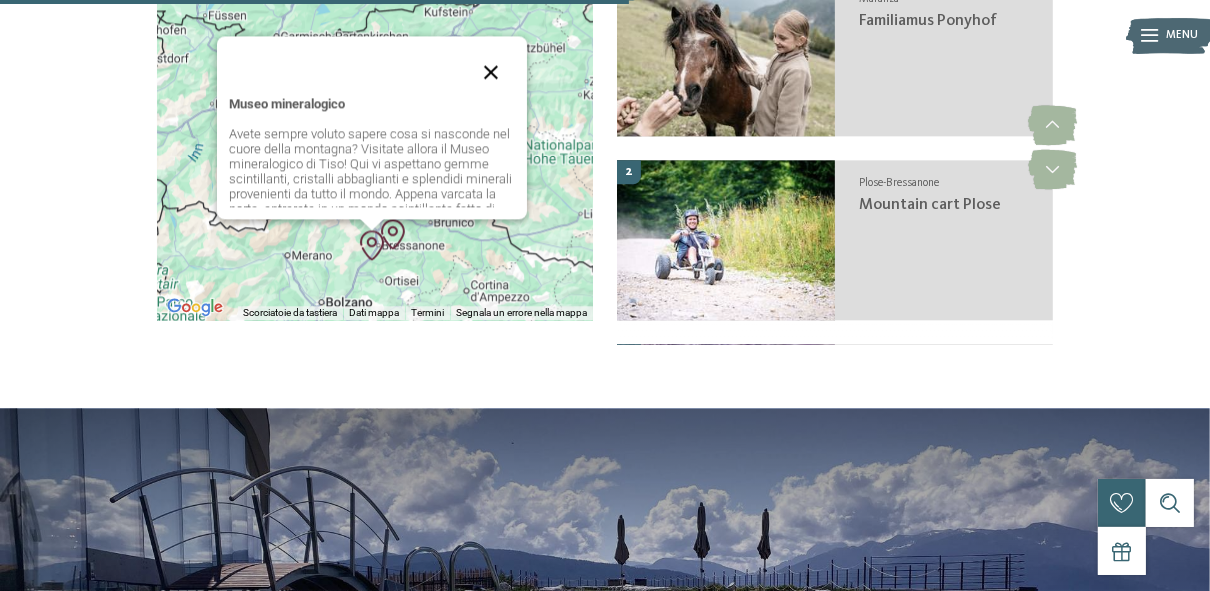 click at bounding box center (491, 72) 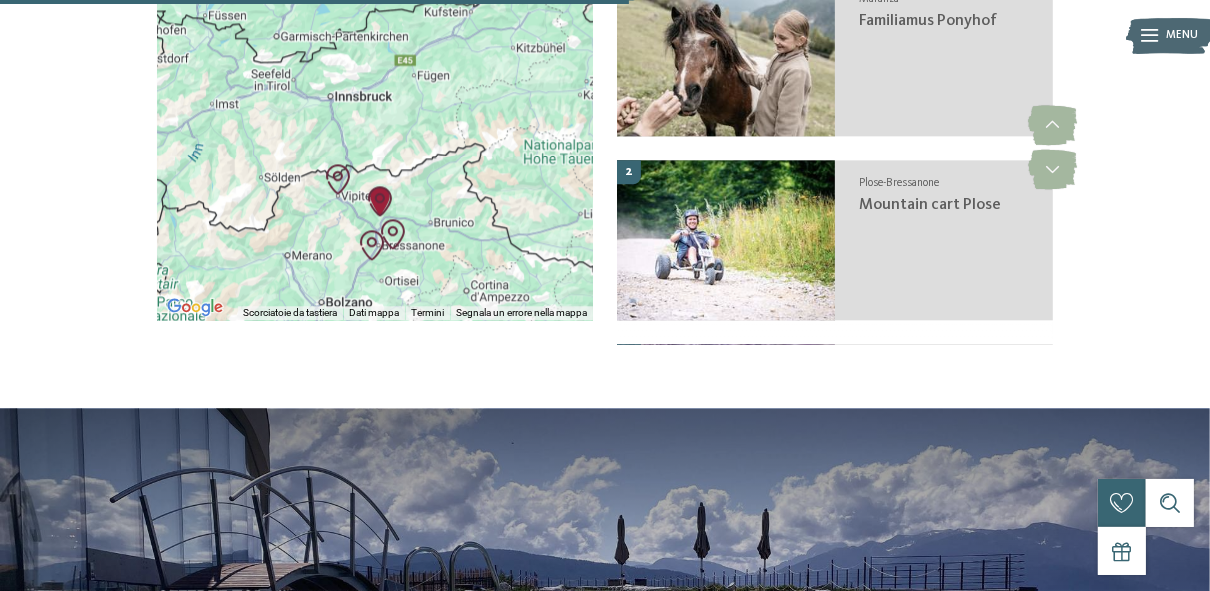 click at bounding box center (380, 201) 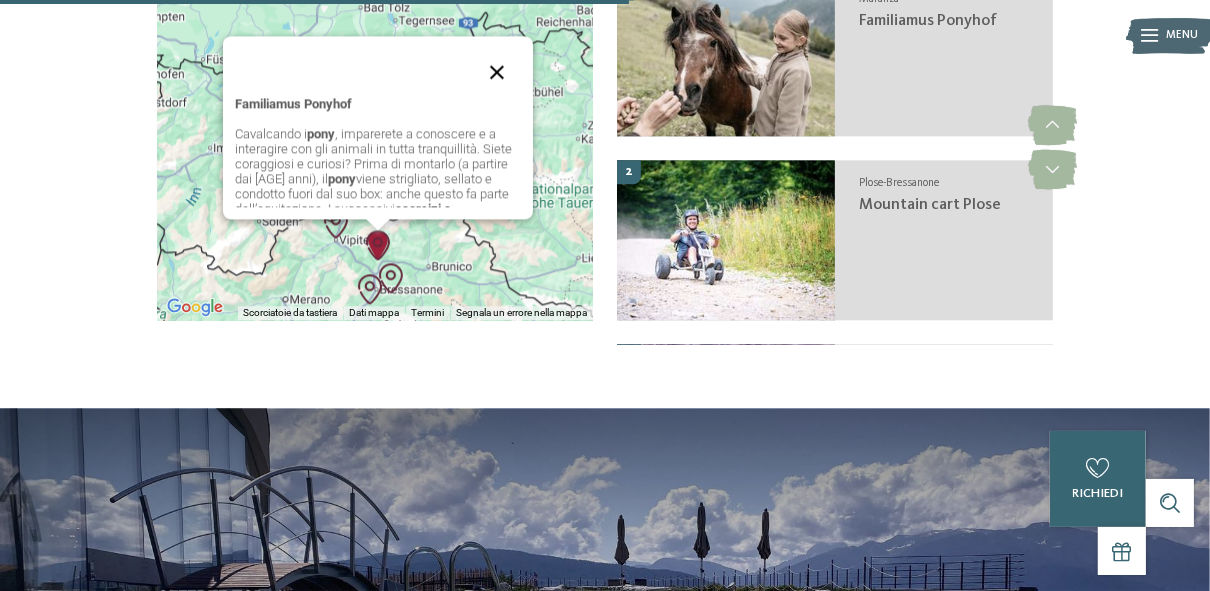 click at bounding box center [497, 72] 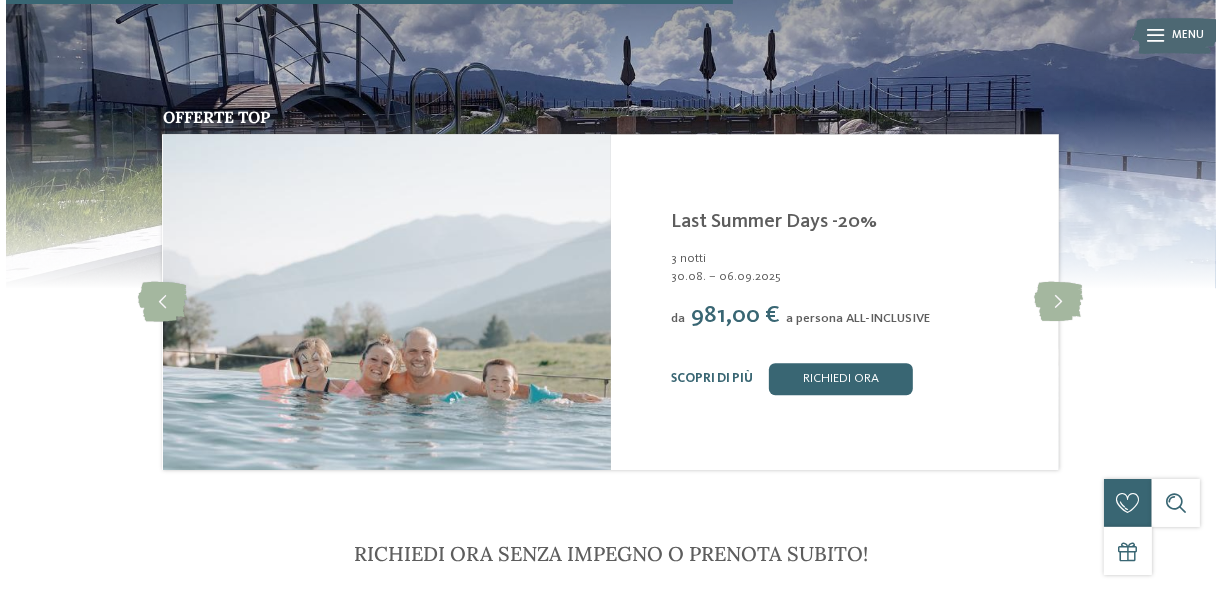 scroll, scrollTop: 3562, scrollLeft: 0, axis: vertical 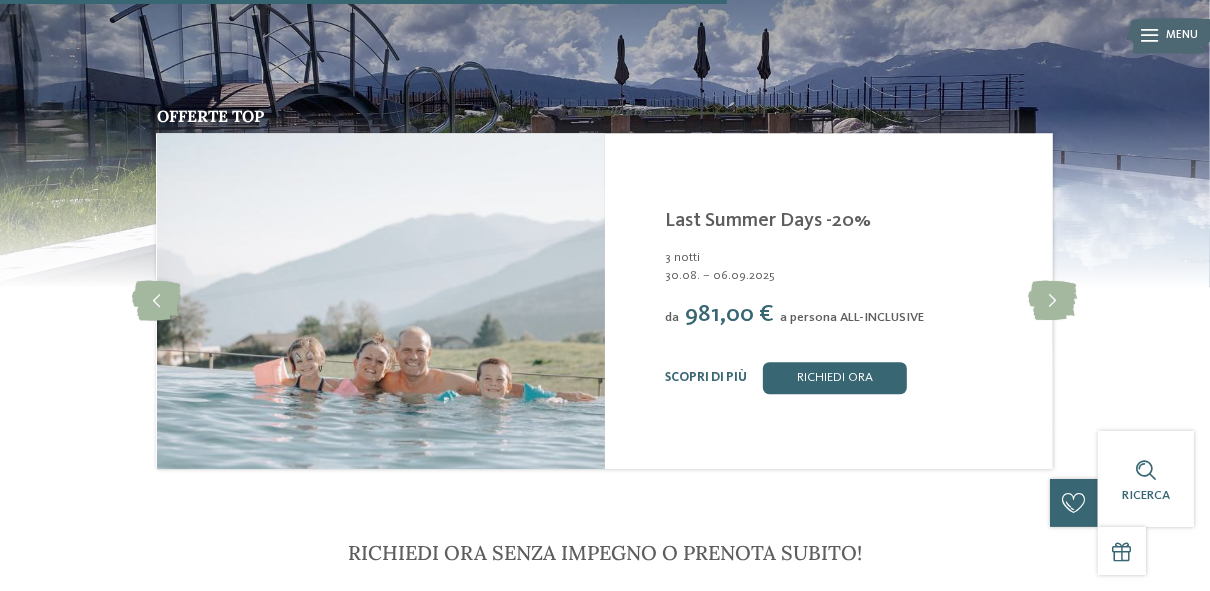 click at bounding box center (1170, 36) 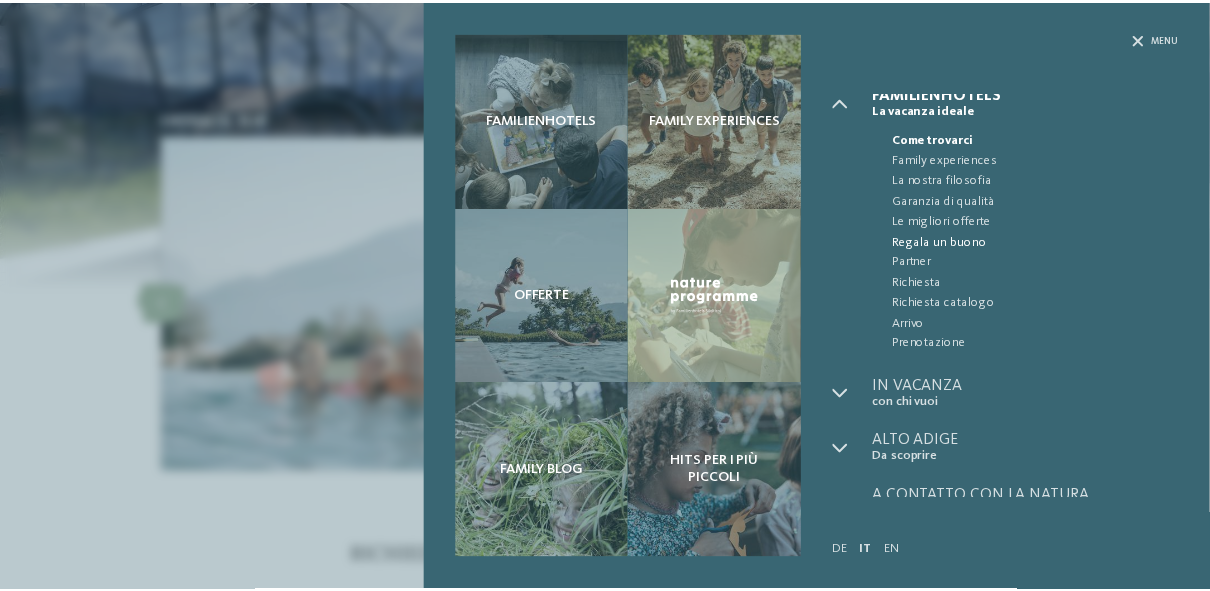 scroll, scrollTop: 0, scrollLeft: 0, axis: both 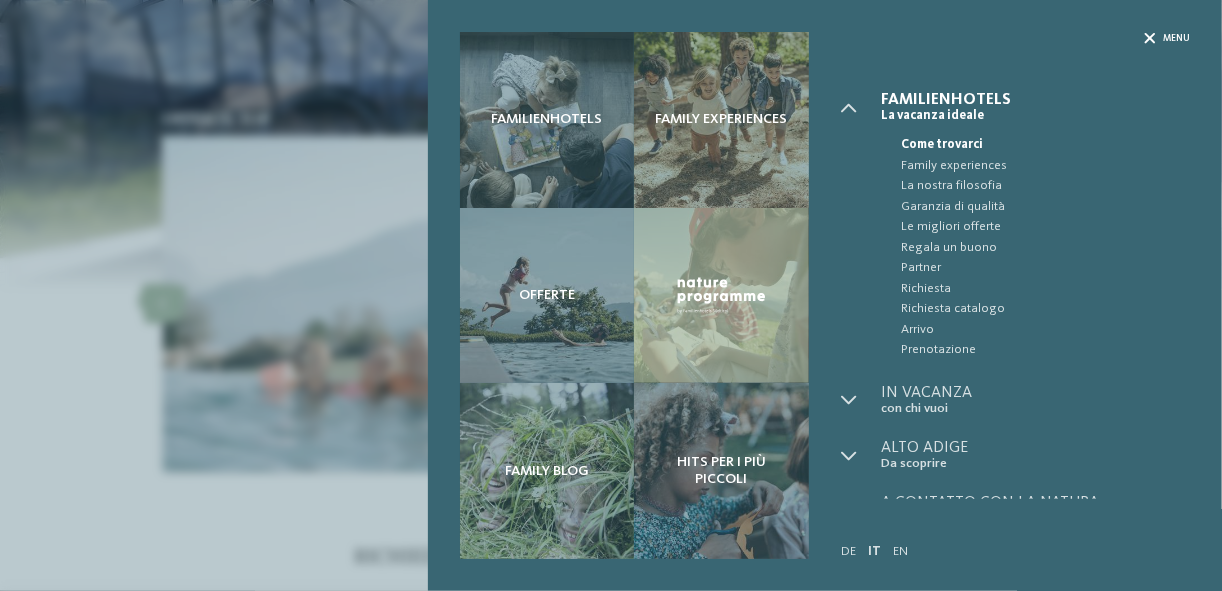 click at bounding box center (1149, 38) 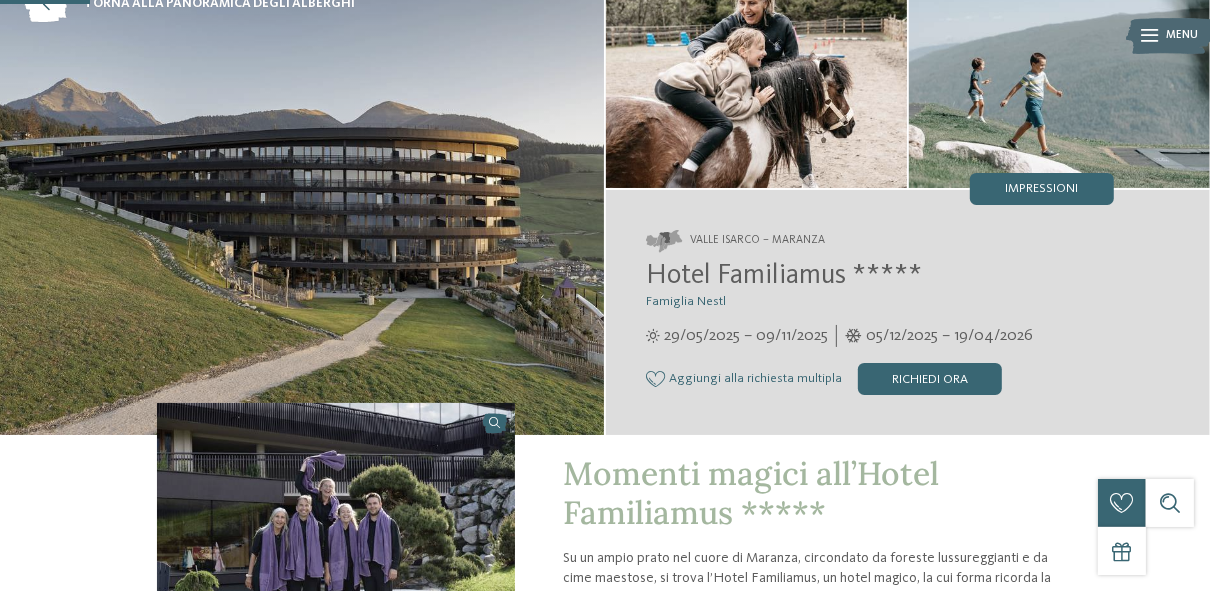 scroll, scrollTop: 0, scrollLeft: 0, axis: both 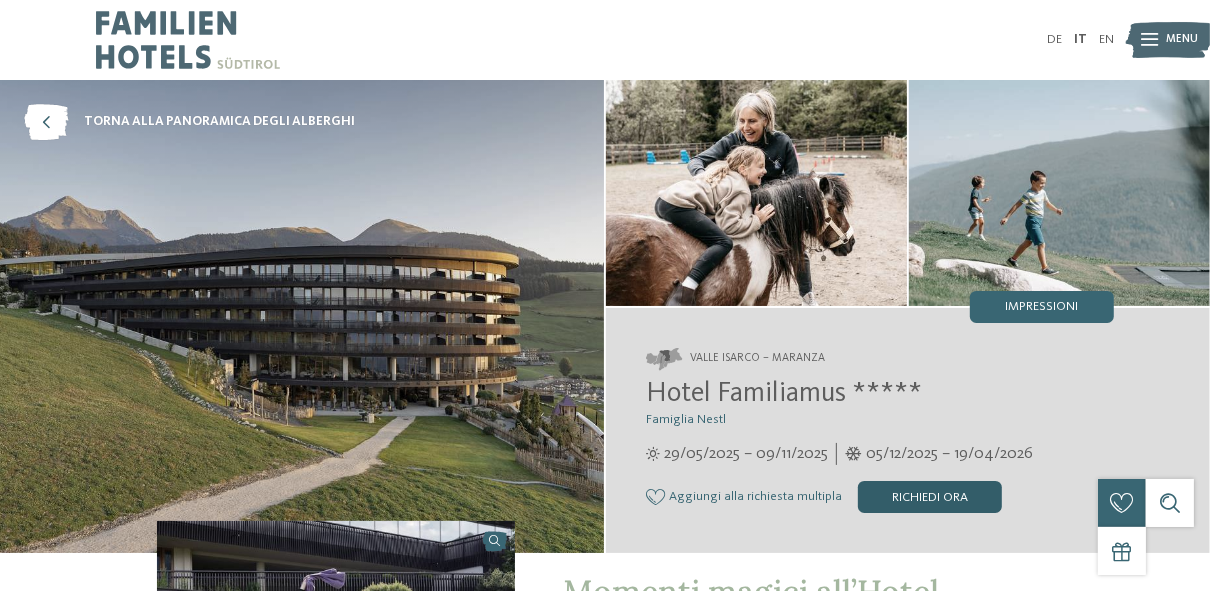 click on "Richiedi ora" at bounding box center [930, 497] 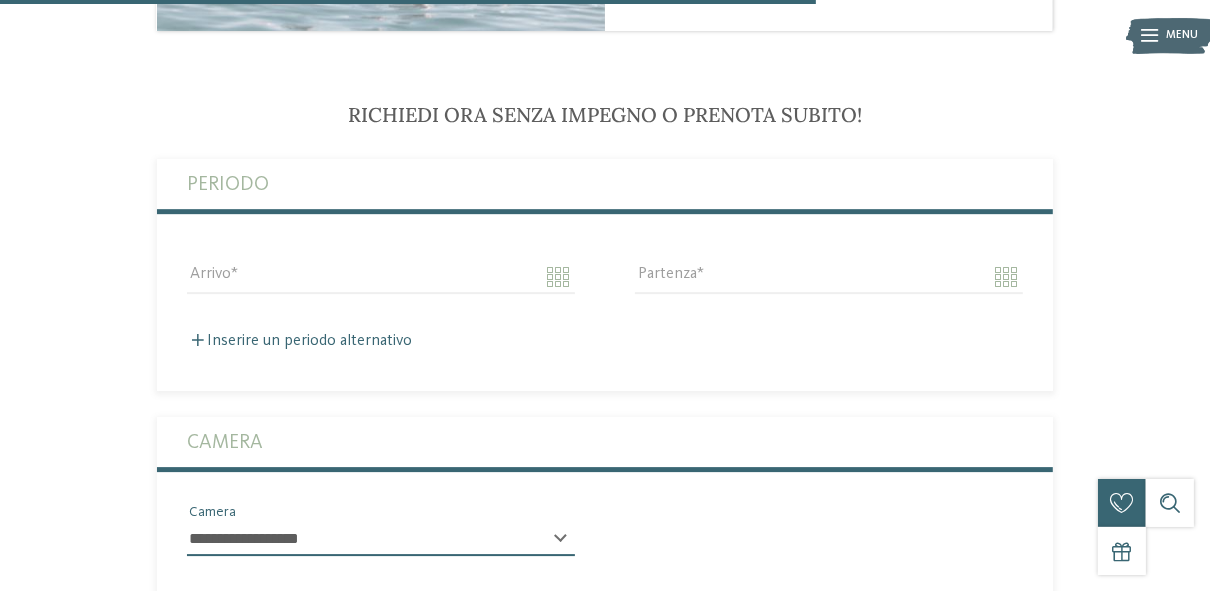 scroll, scrollTop: 4000, scrollLeft: 0, axis: vertical 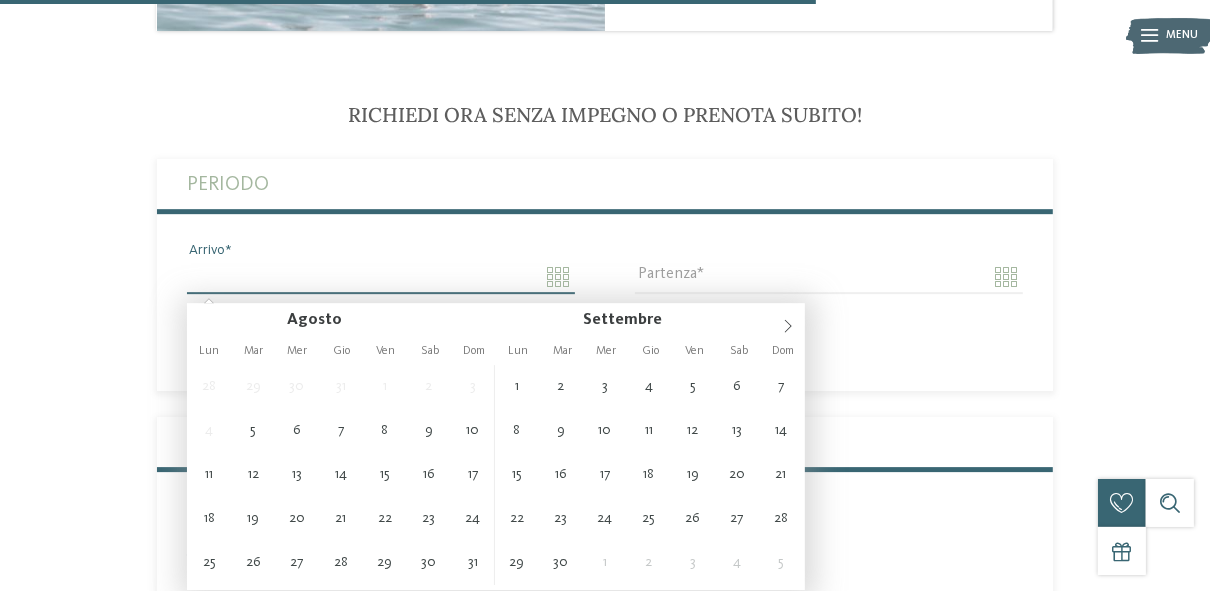 click on "Arrivo" at bounding box center [381, 277] 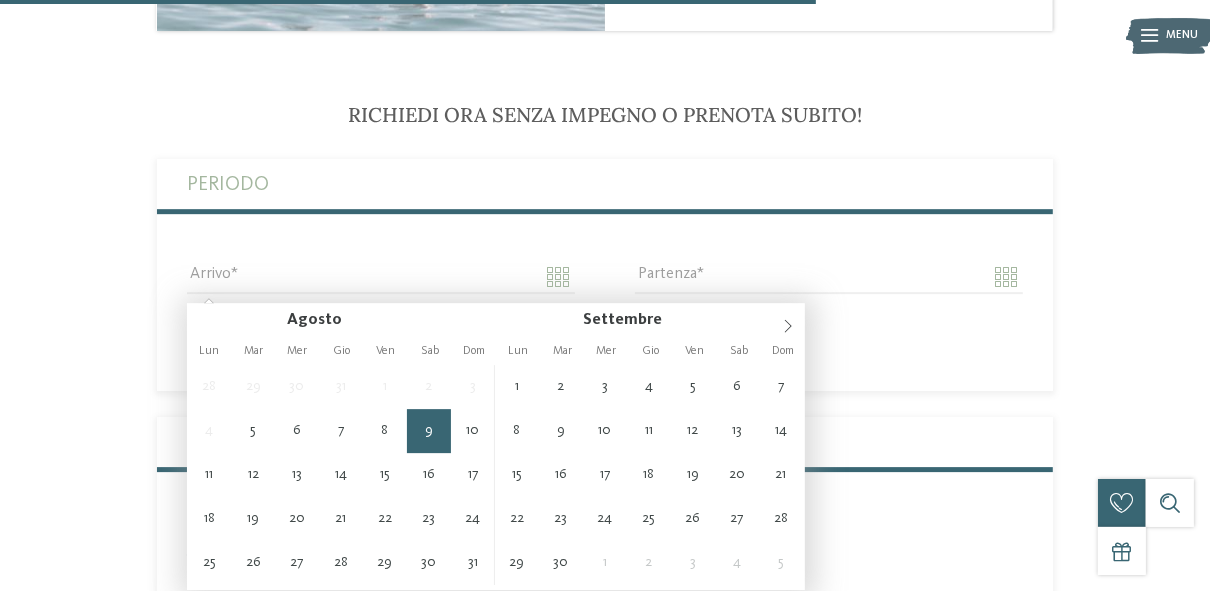type on "**********" 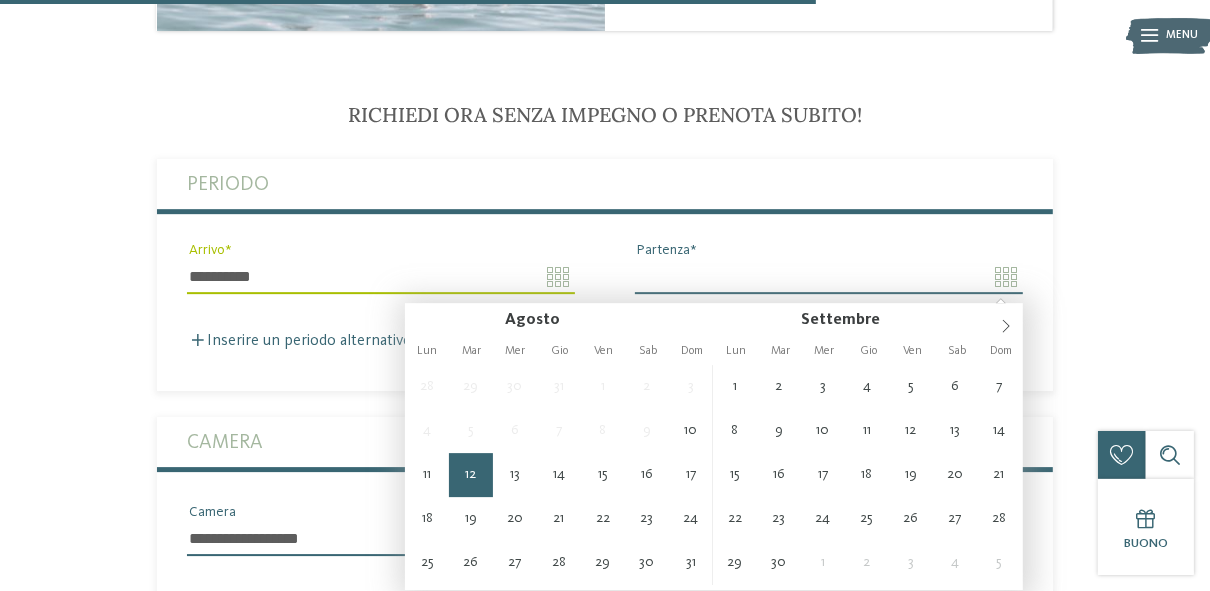 type on "**********" 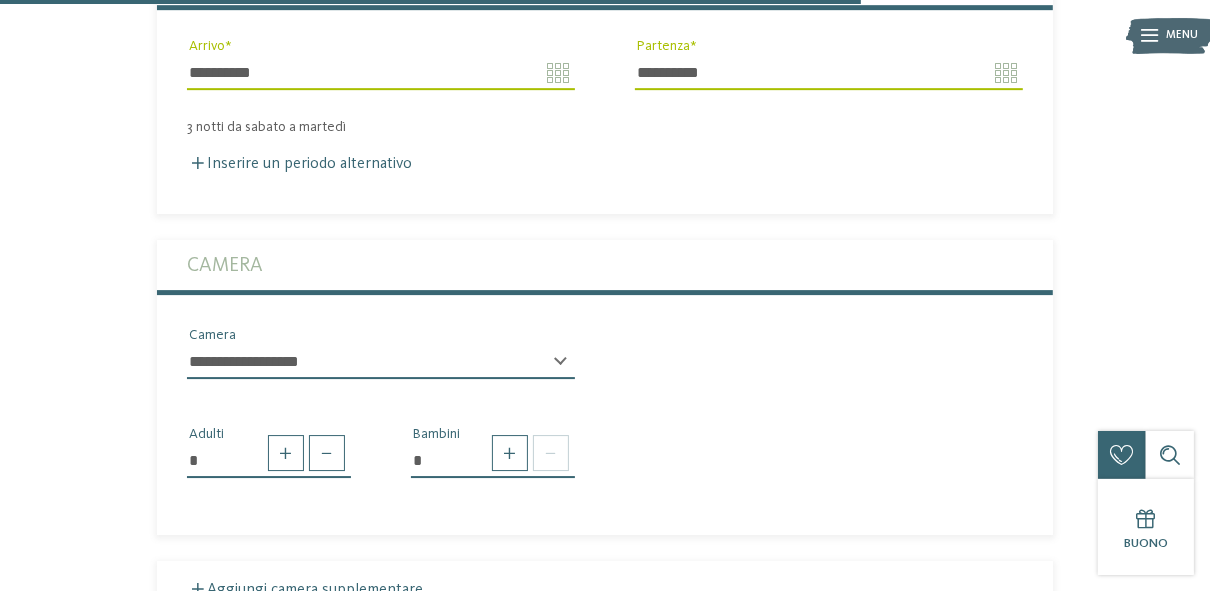 scroll, scrollTop: 4240, scrollLeft: 0, axis: vertical 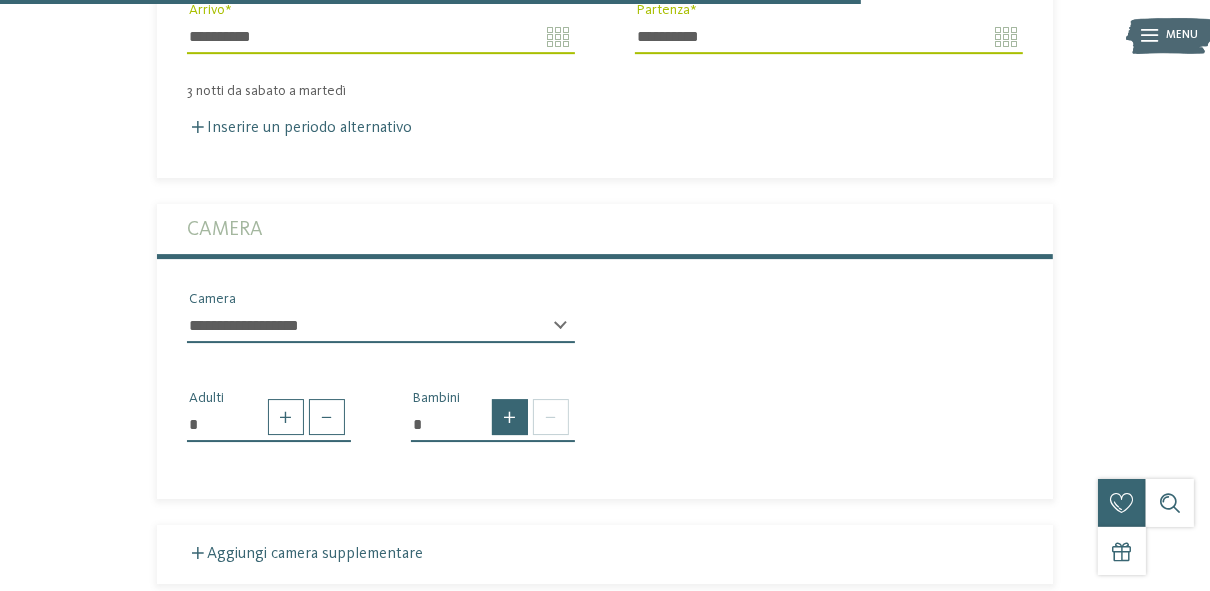 click at bounding box center (510, 417) 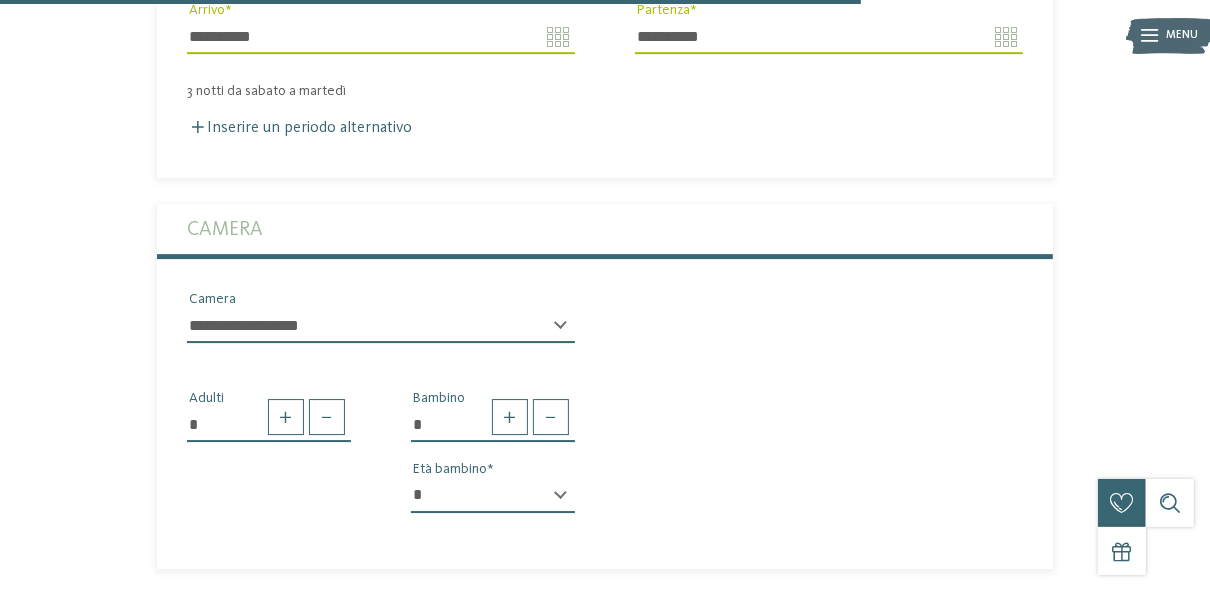 click on "* * * * * * * * * * * ** ** ** ** ** ** ** **" at bounding box center [493, 496] 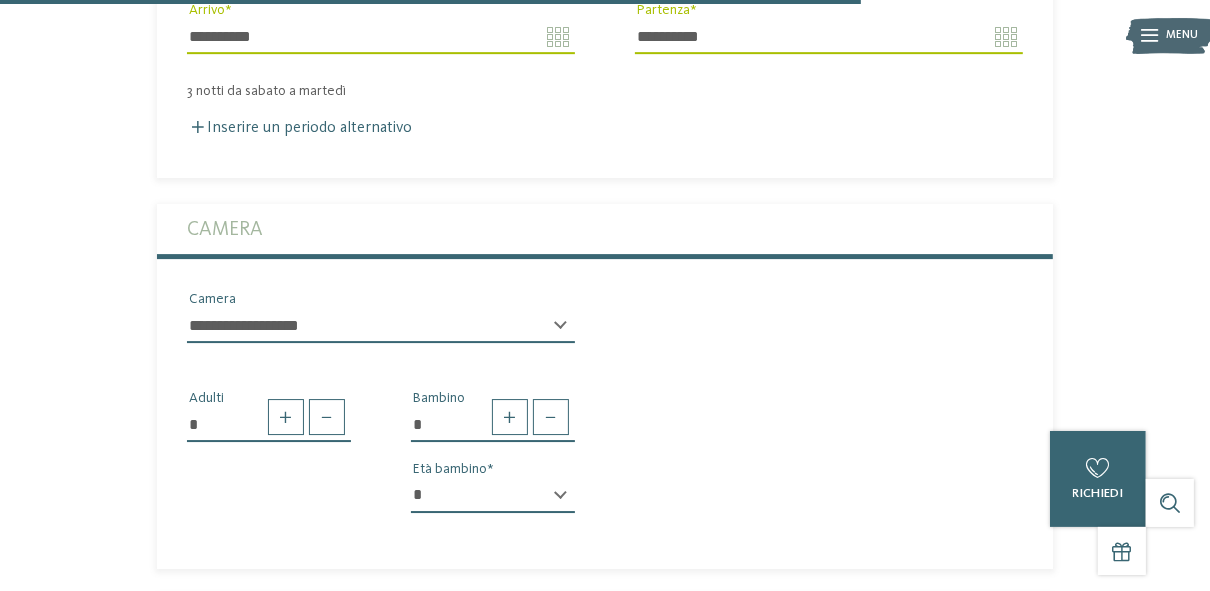 select on "*" 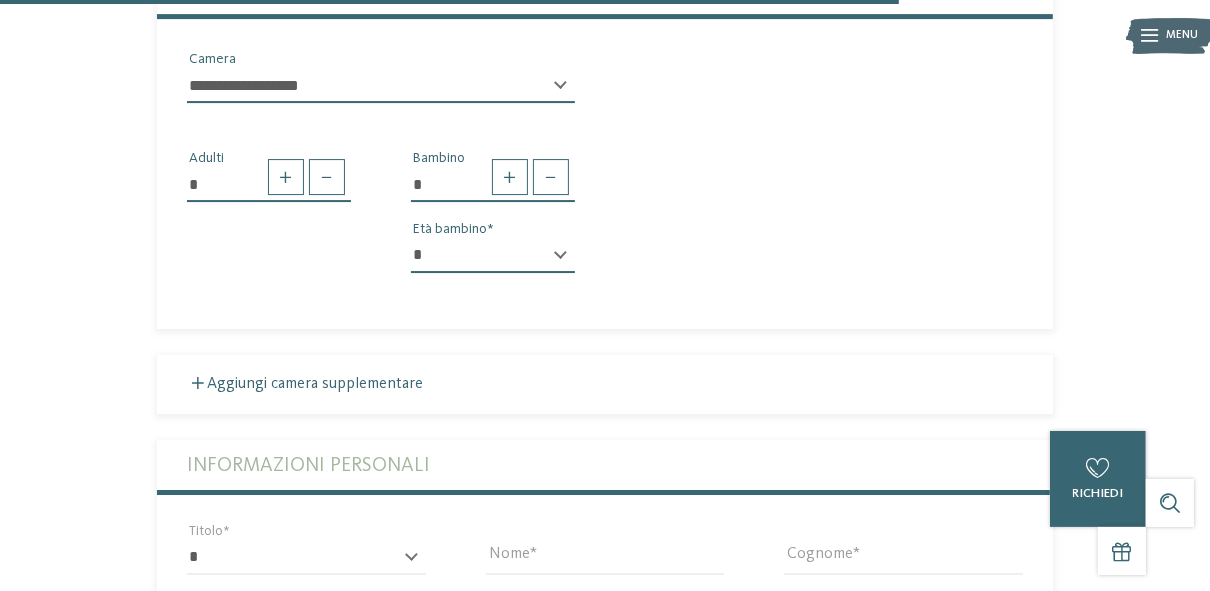 click on "*     Adulti           *     Bambino       * * * * * * * * * * * ** ** ** ** ** ** ** **     Età bambino" at bounding box center [605, 203] 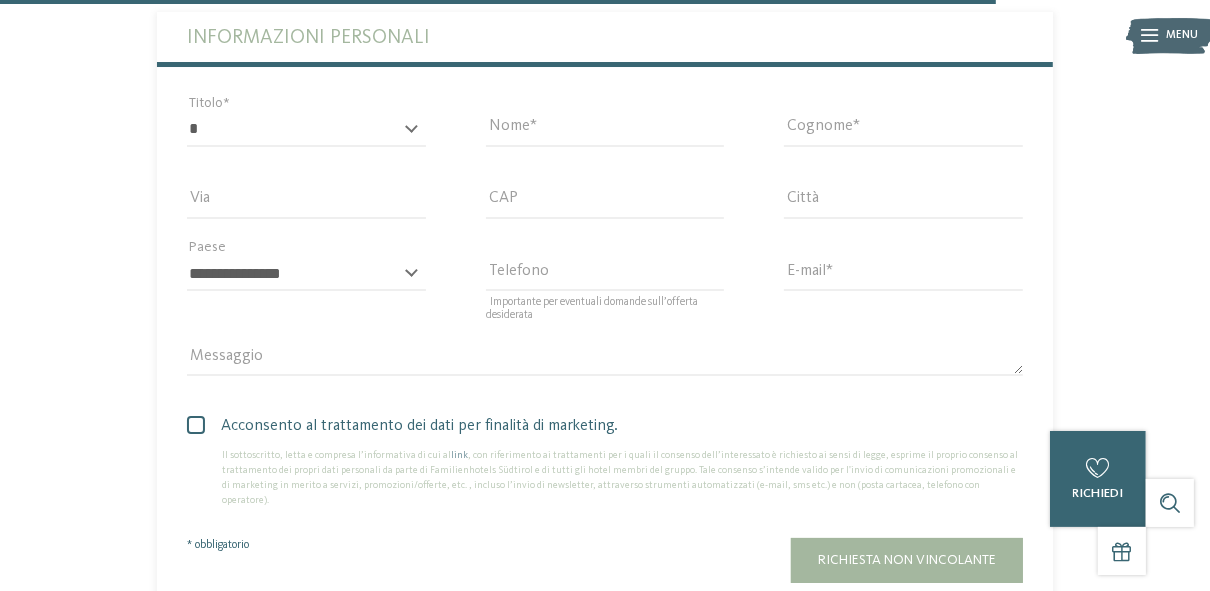 scroll, scrollTop: 4880, scrollLeft: 0, axis: vertical 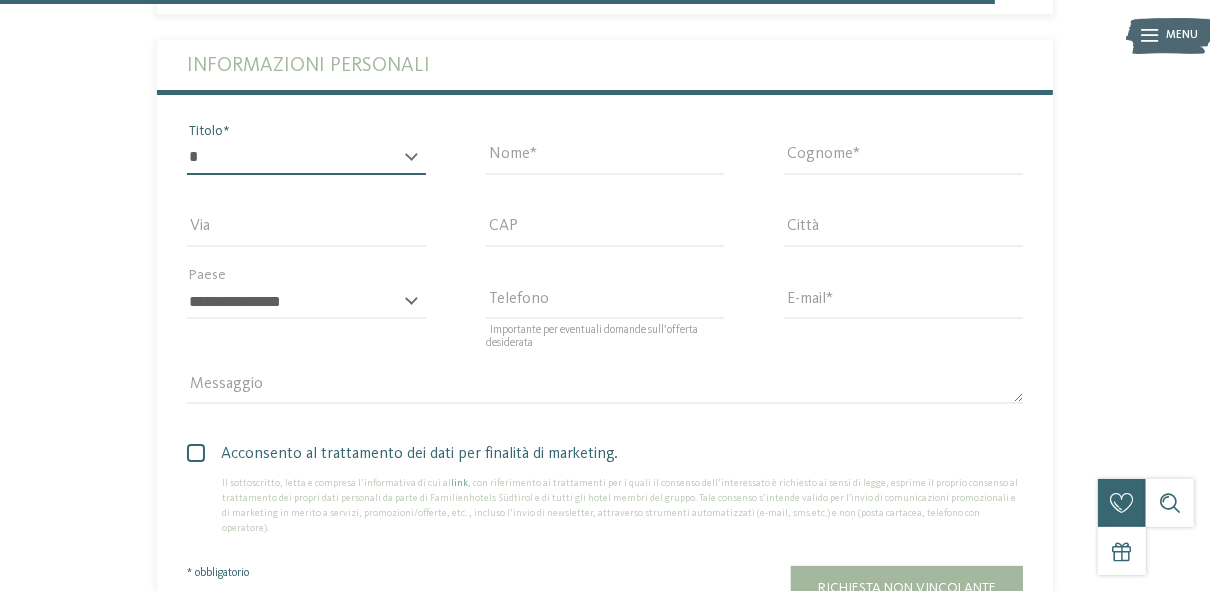 click on "* ****** ******* ******** ******" at bounding box center [306, 158] 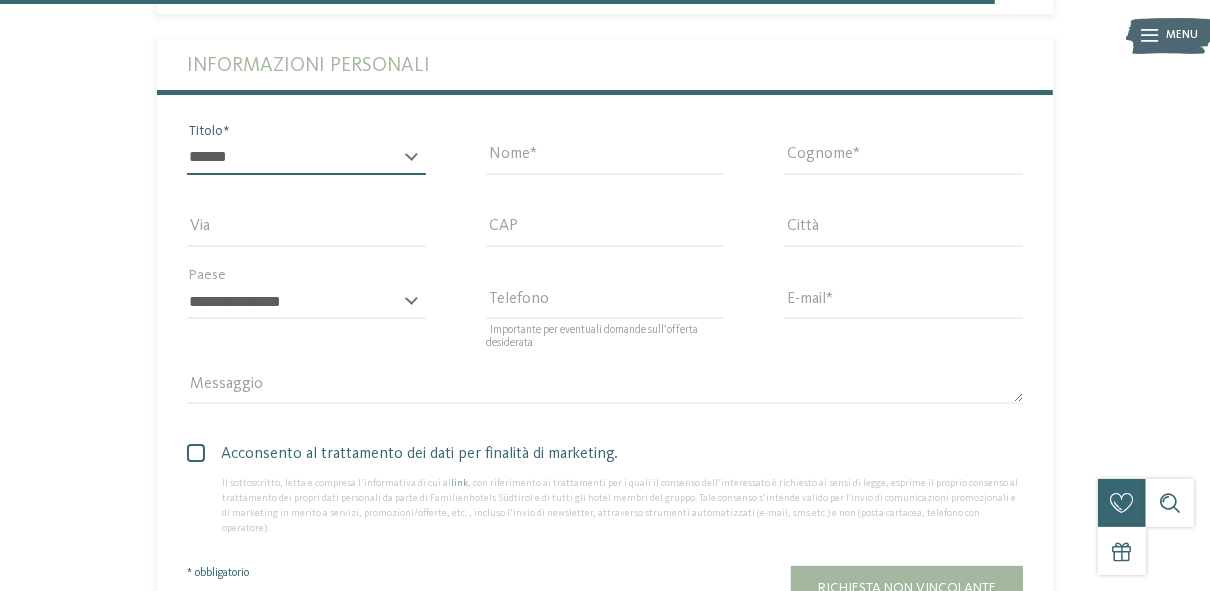 click on "* ****** ******* ******** ******" at bounding box center [306, 158] 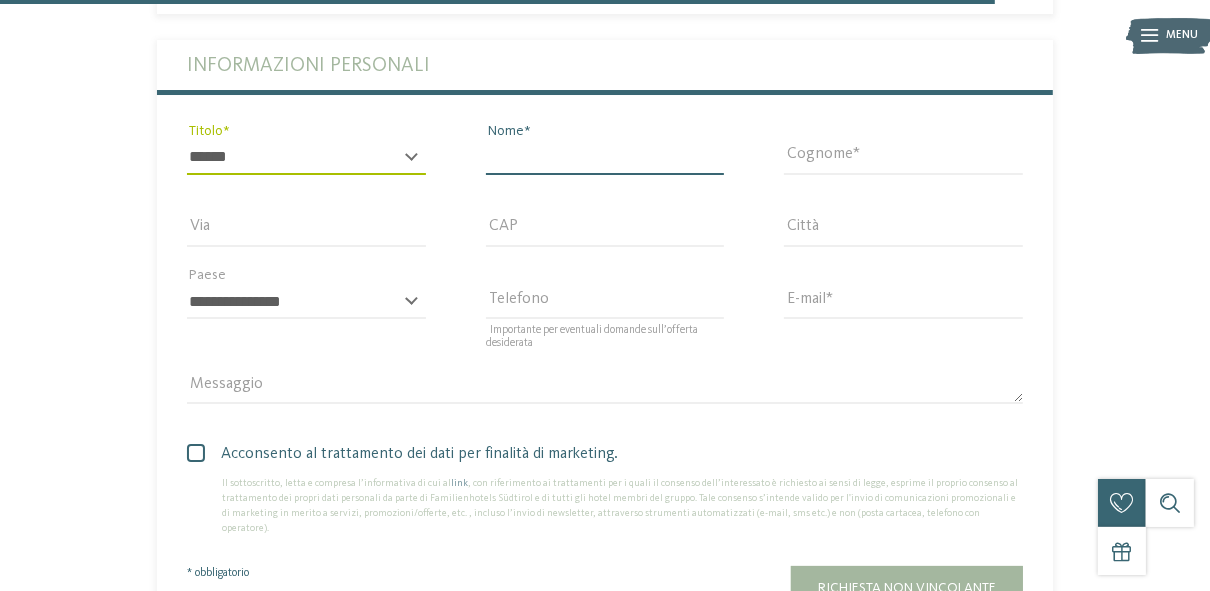 click on "Nome" at bounding box center (605, 158) 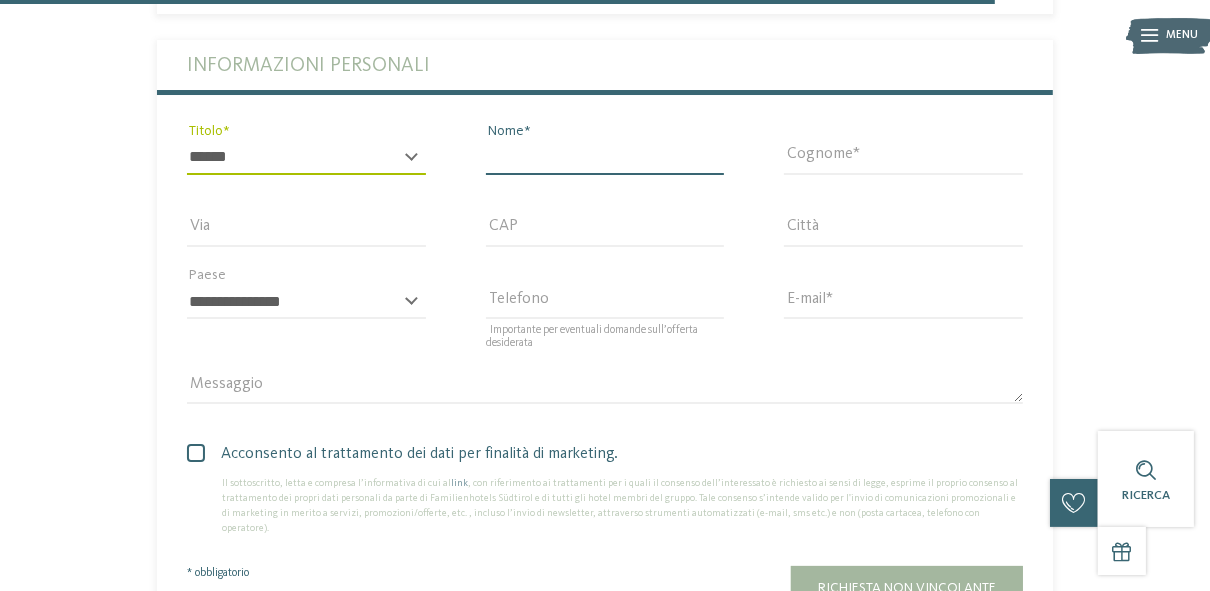 type on "*" 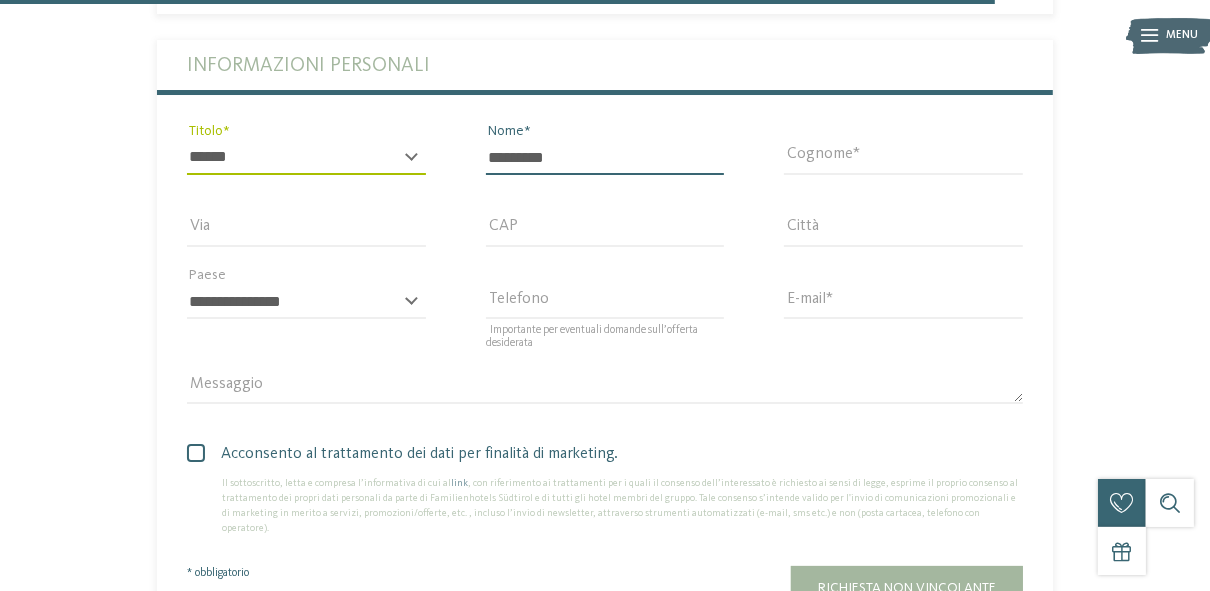 type on "*********" 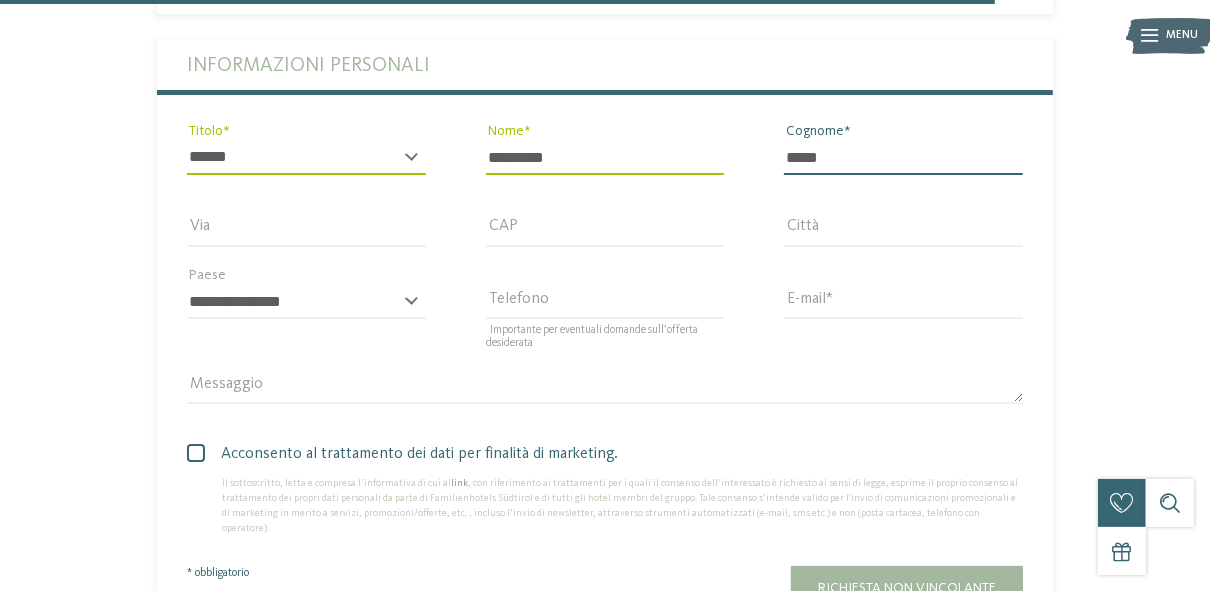 type on "*****" 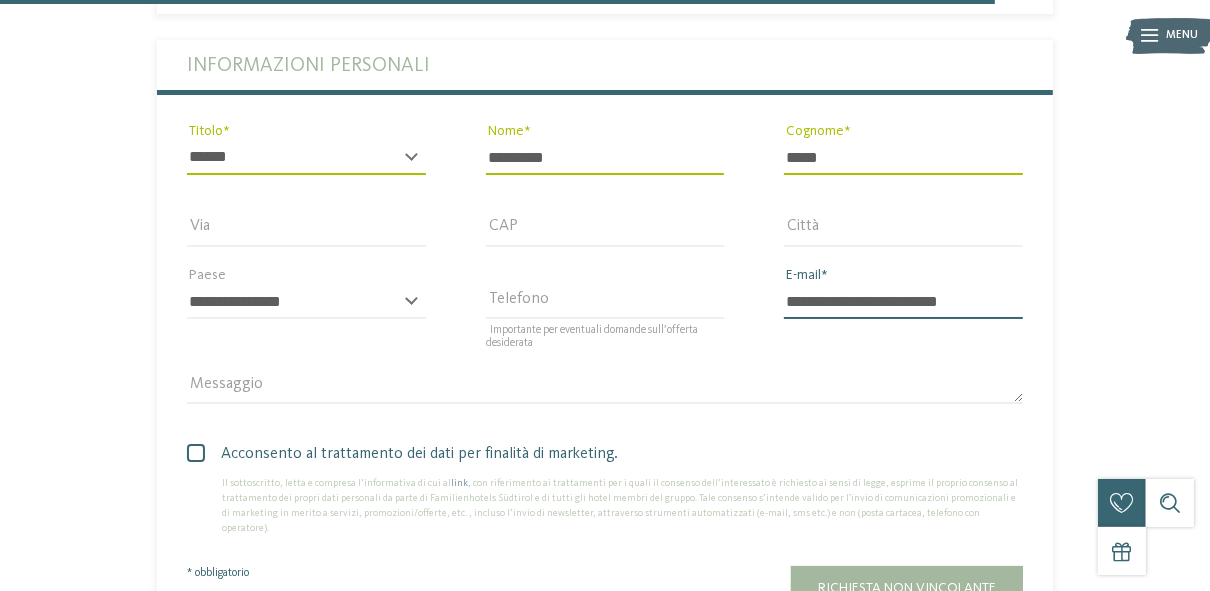 type on "**********" 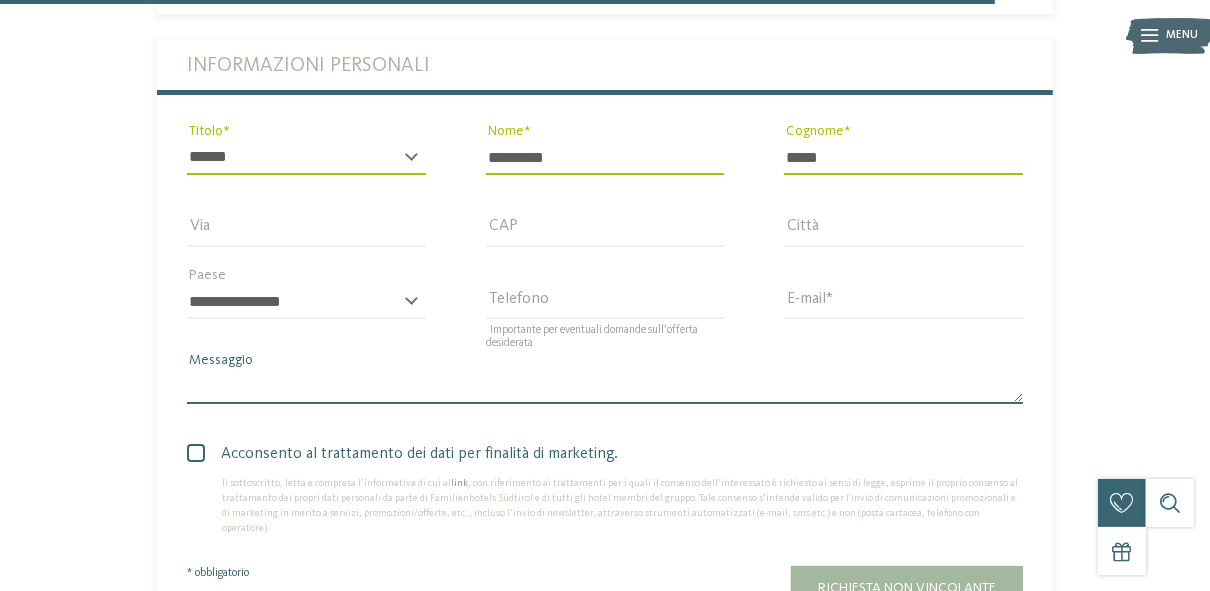 click on "Messaggio" at bounding box center [605, 387] 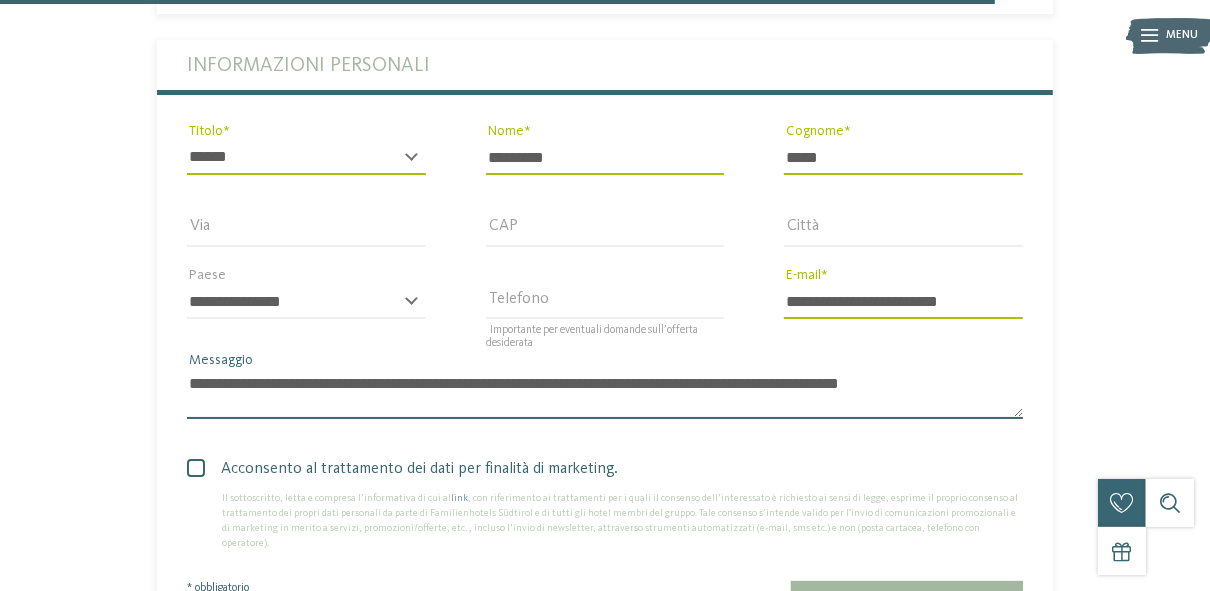 scroll, scrollTop: 0, scrollLeft: 0, axis: both 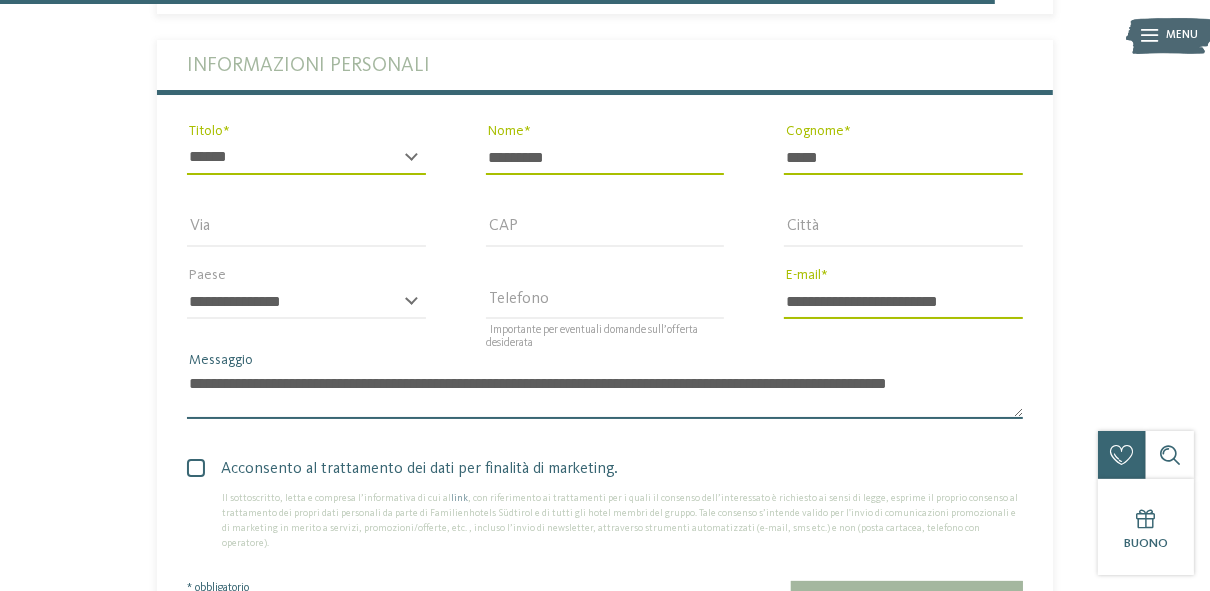 type on "**********" 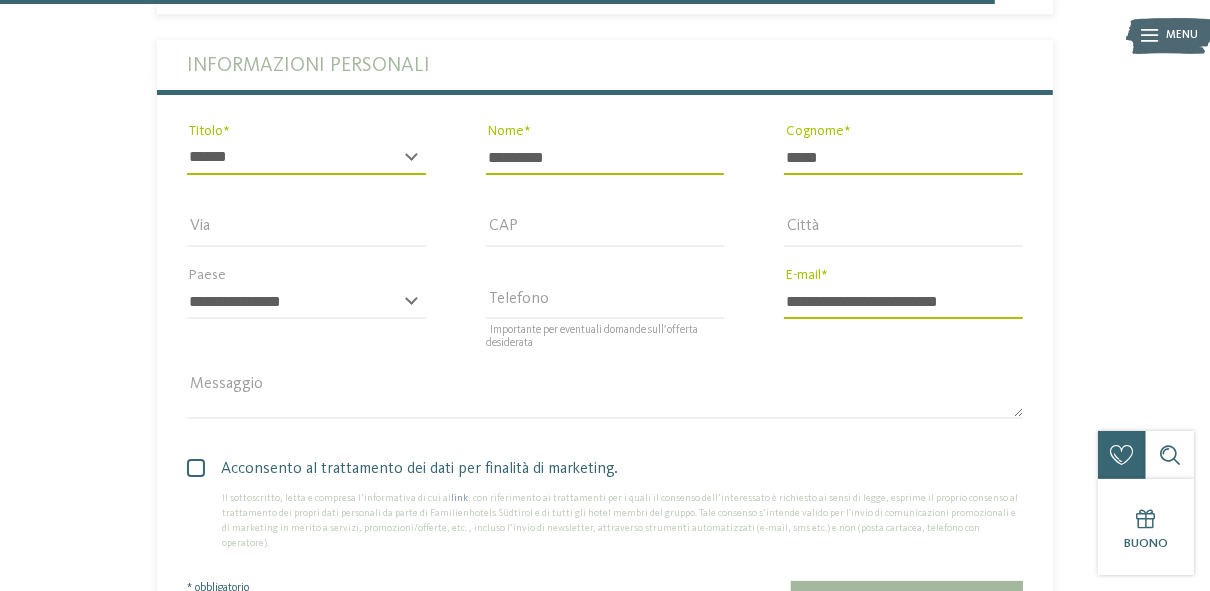 click at bounding box center [196, 468] 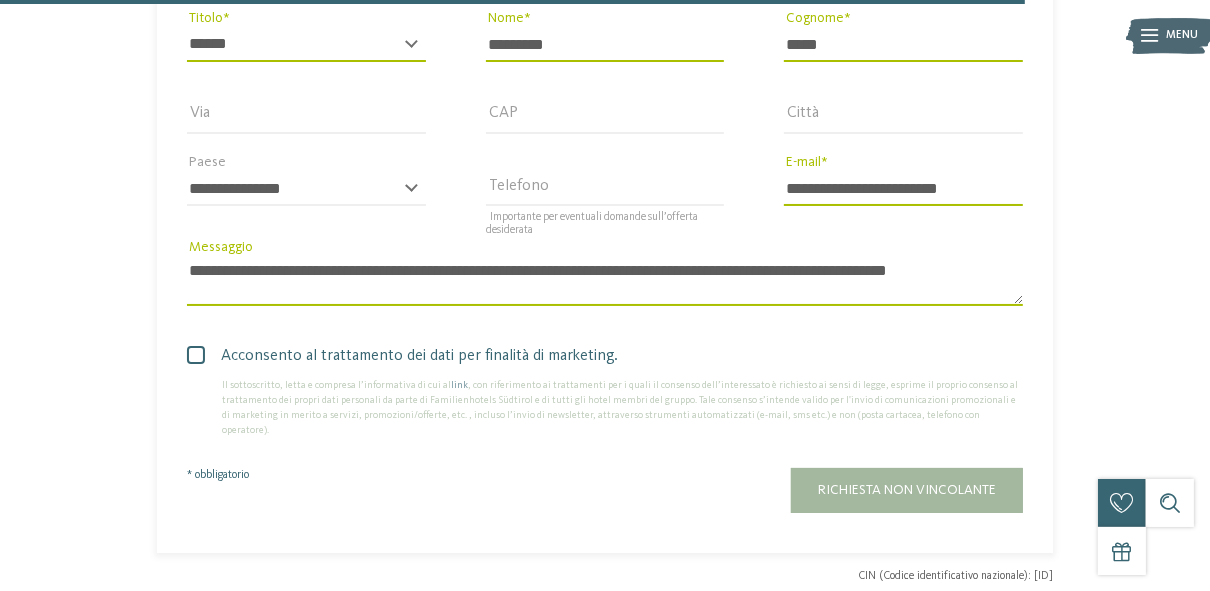 scroll, scrollTop: 5040, scrollLeft: 0, axis: vertical 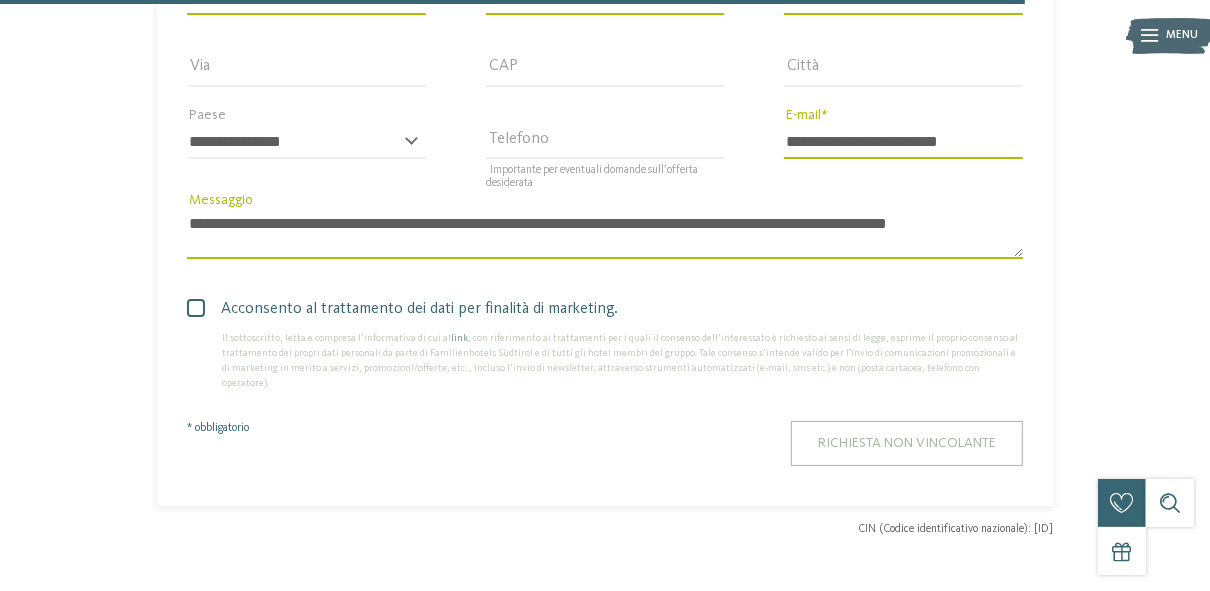 click on "Richiesta non vincolante" at bounding box center (907, 443) 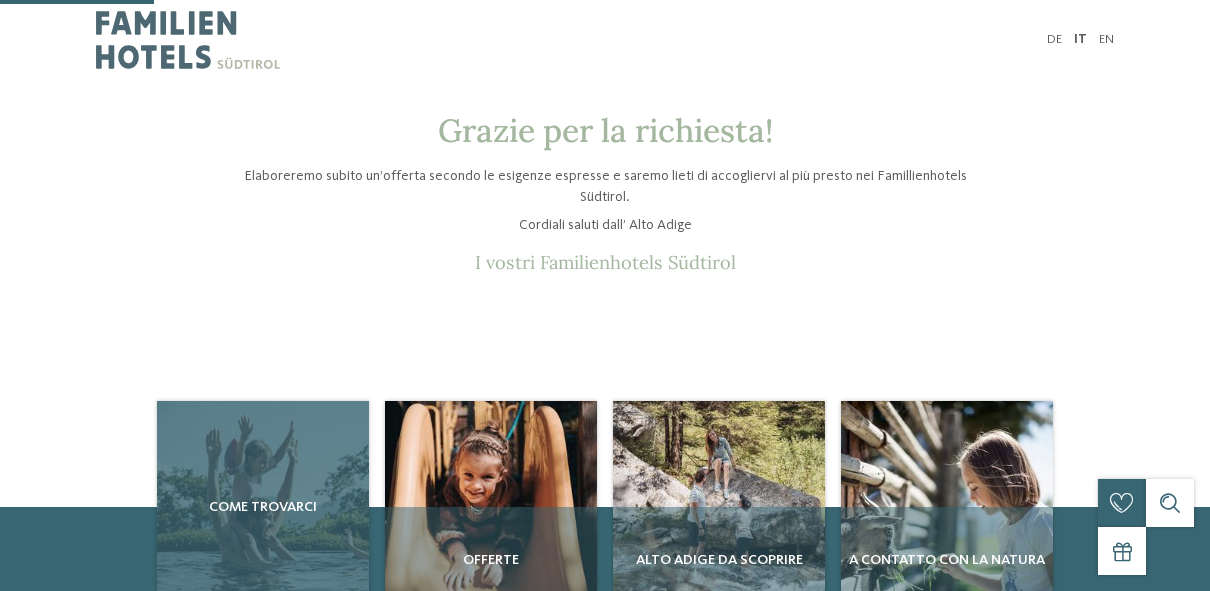 scroll, scrollTop: 240, scrollLeft: 0, axis: vertical 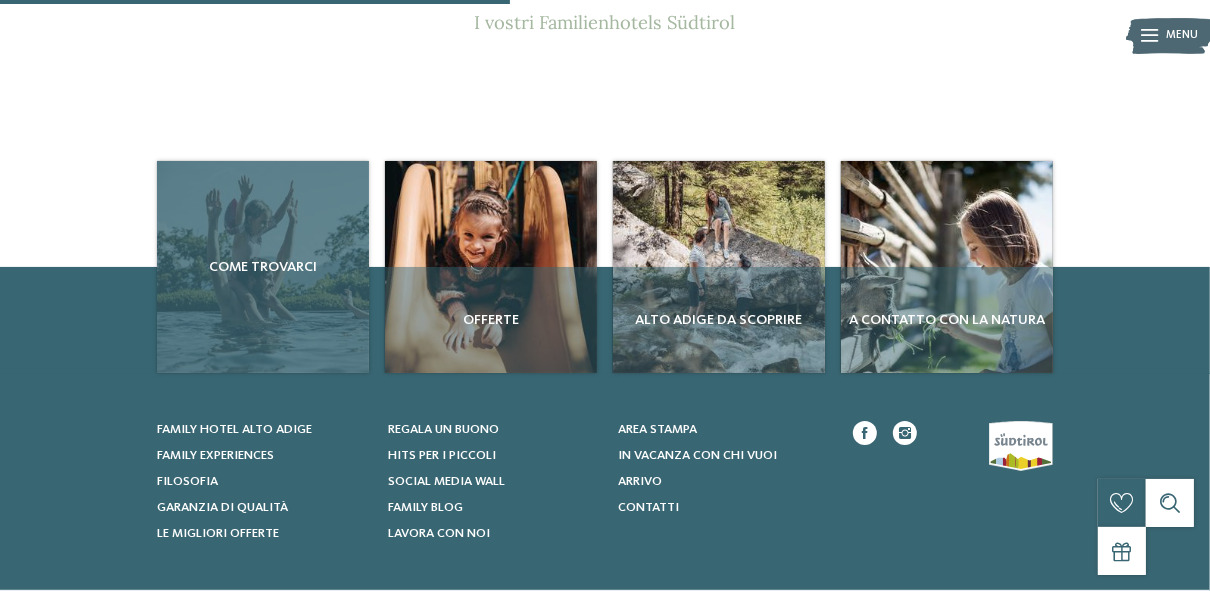 click on "Come trovarci" at bounding box center [263, 267] 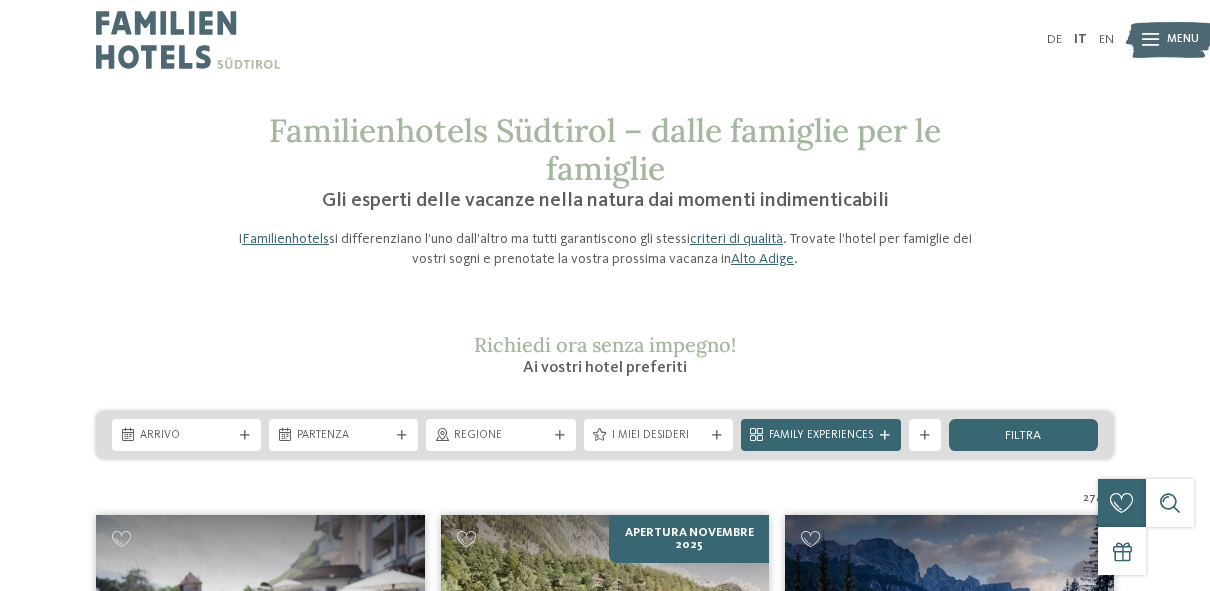 scroll, scrollTop: 0, scrollLeft: 0, axis: both 